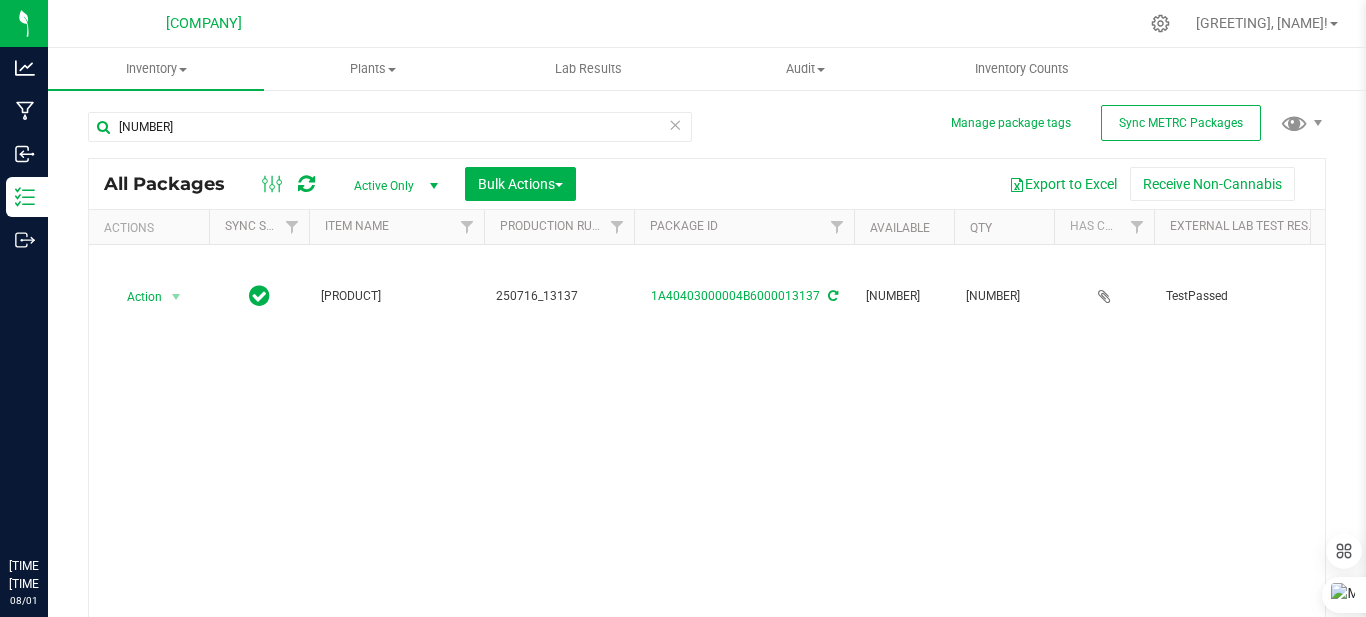 scroll, scrollTop: 0, scrollLeft: 0, axis: both 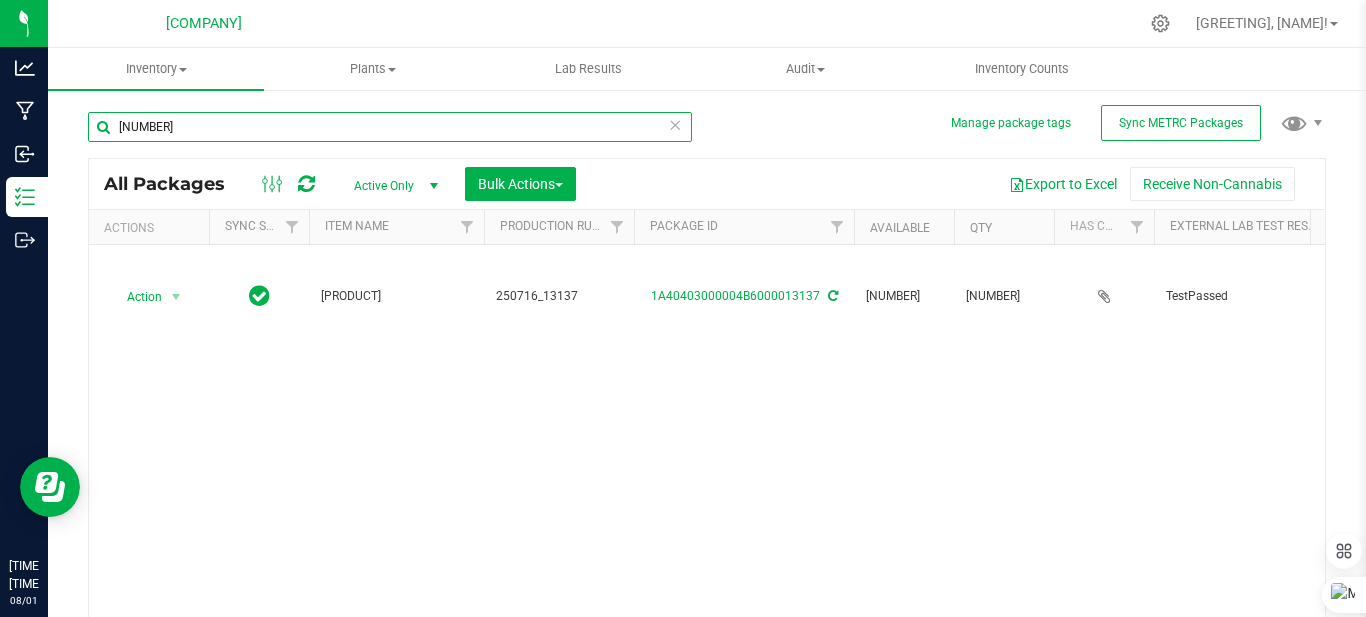 click on "[NUMBER]" at bounding box center [390, 127] 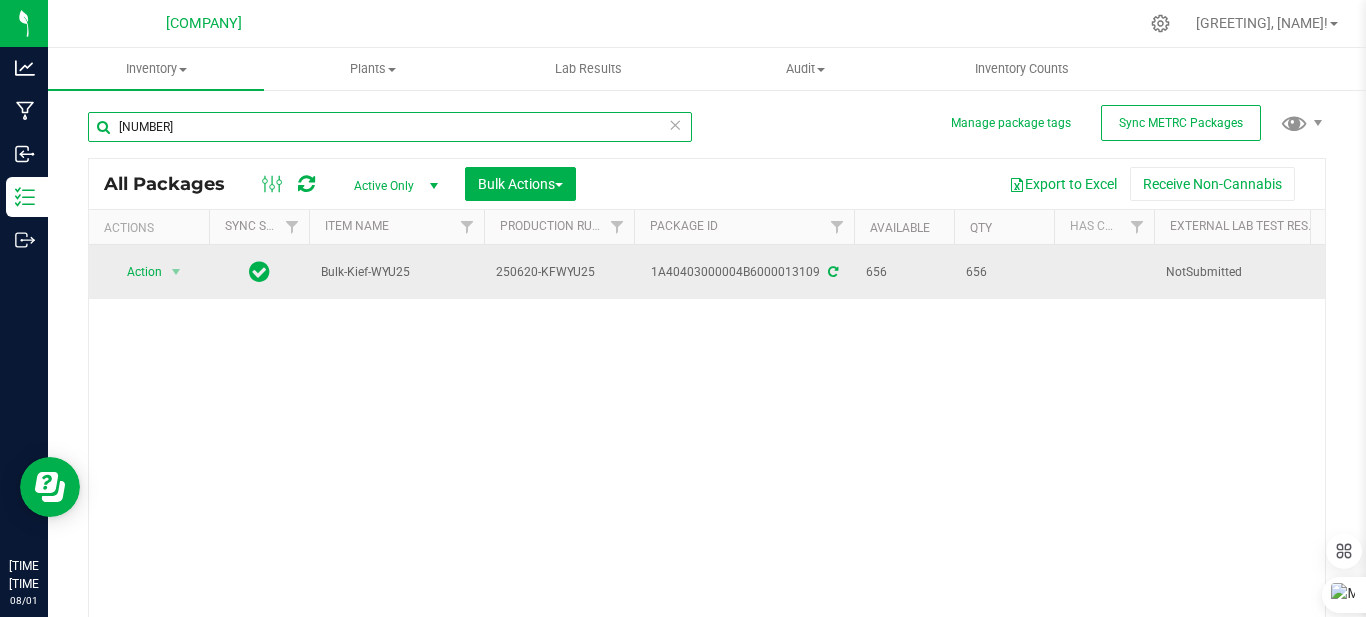 scroll, scrollTop: 0, scrollLeft: 1391, axis: horizontal 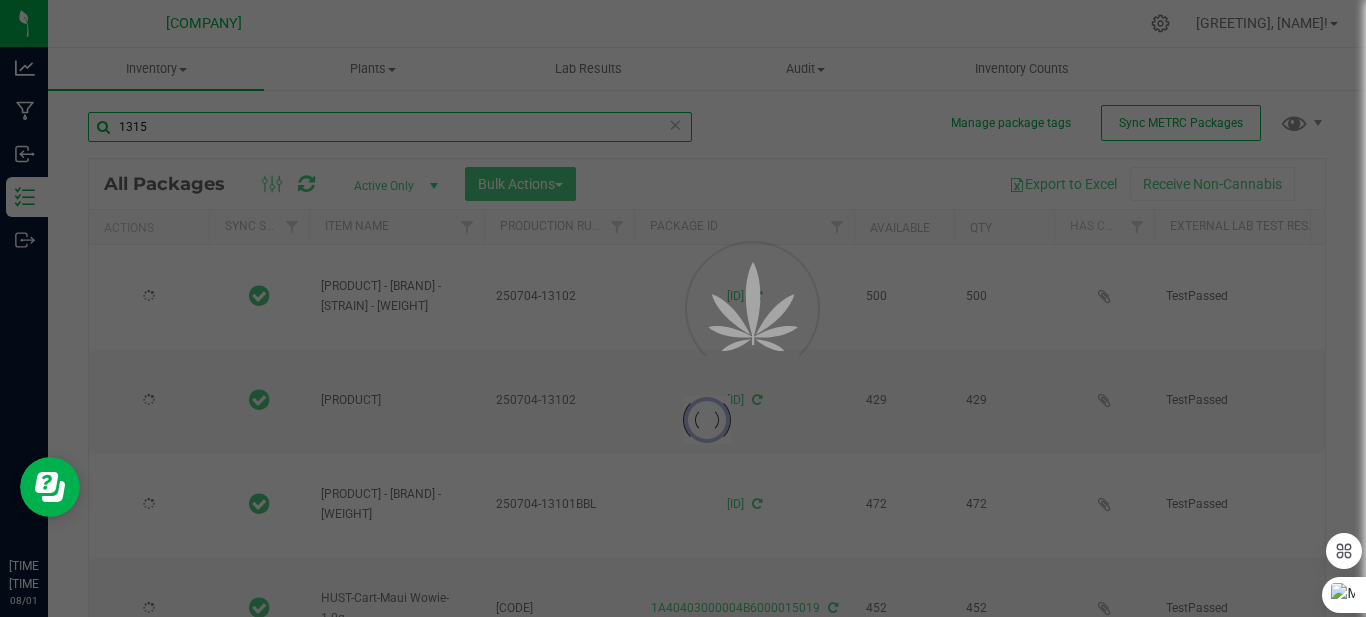 type on "[CODE]" 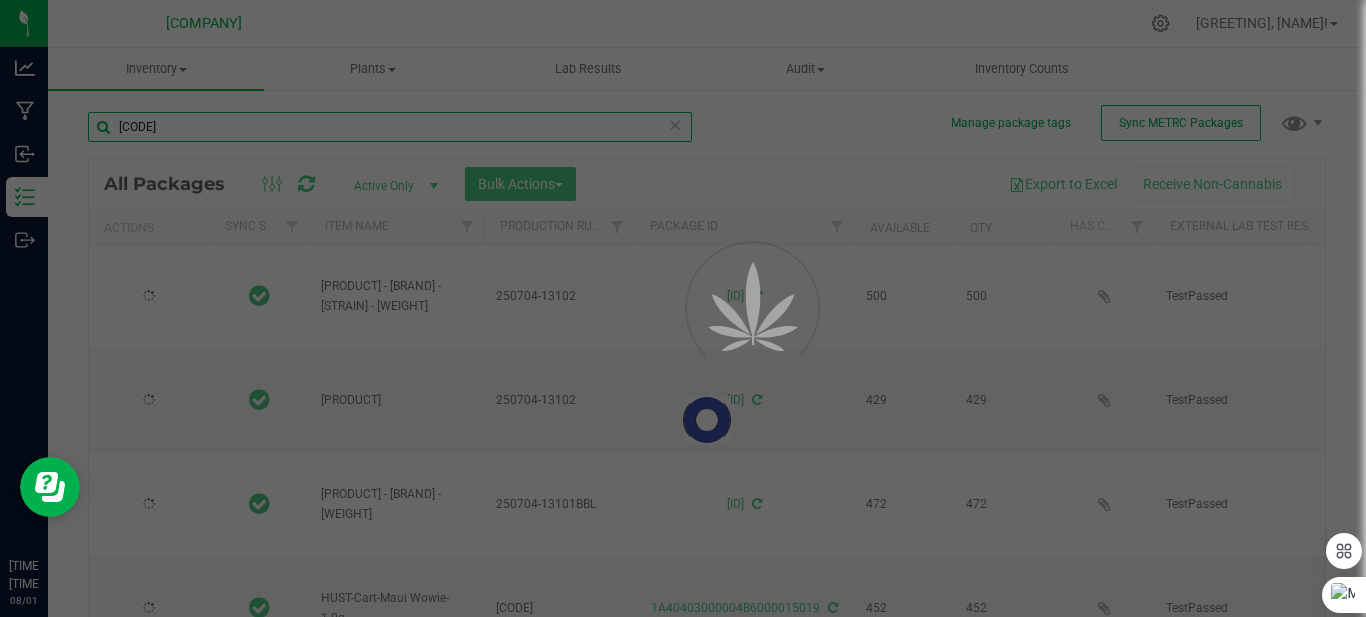 type on "[DATE]" 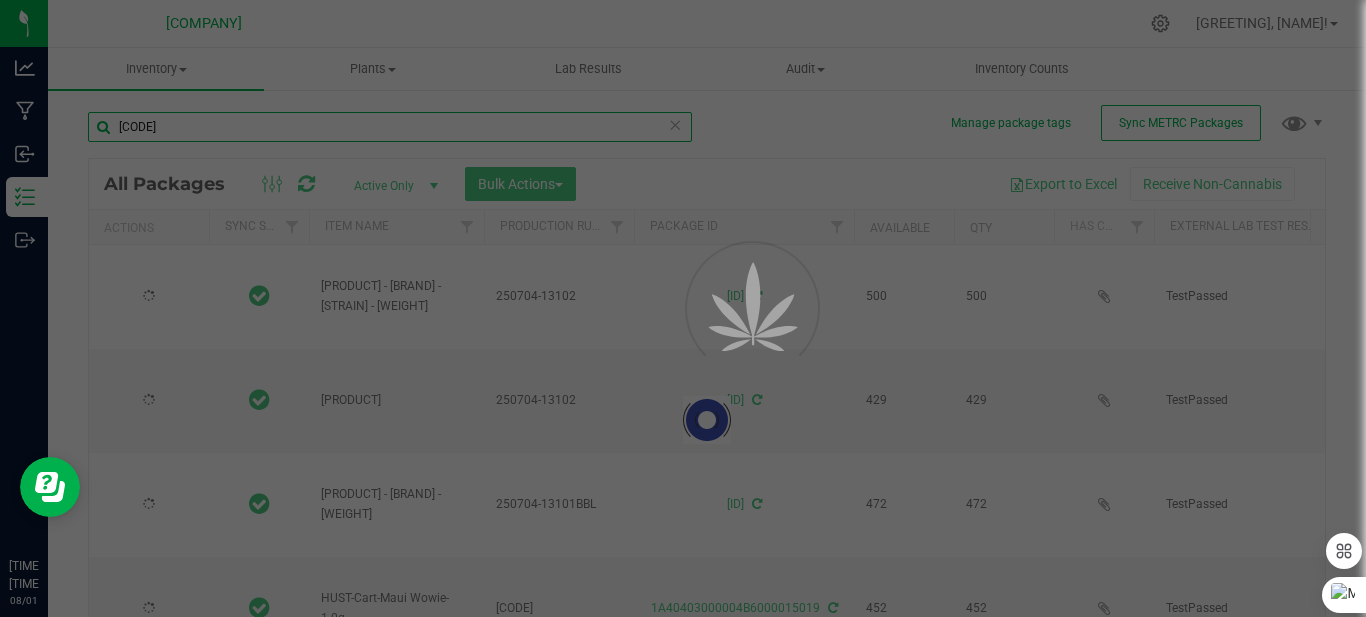 type on "[DATE]" 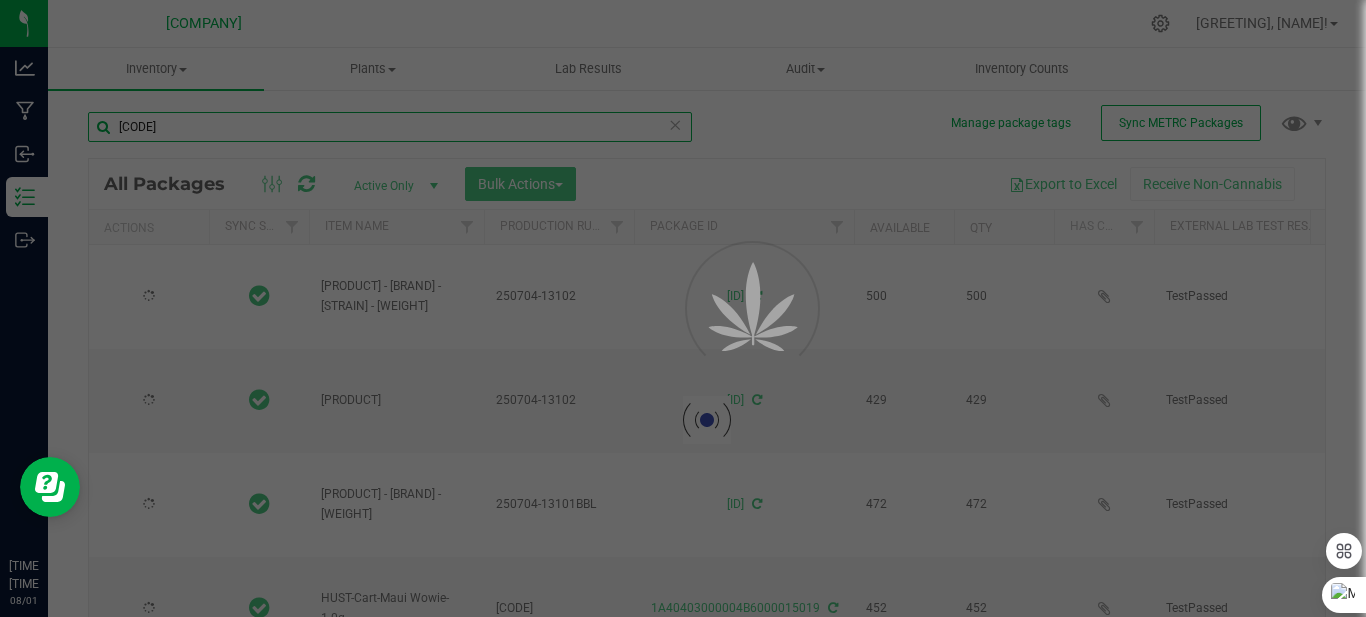 type on "2025-07-03" 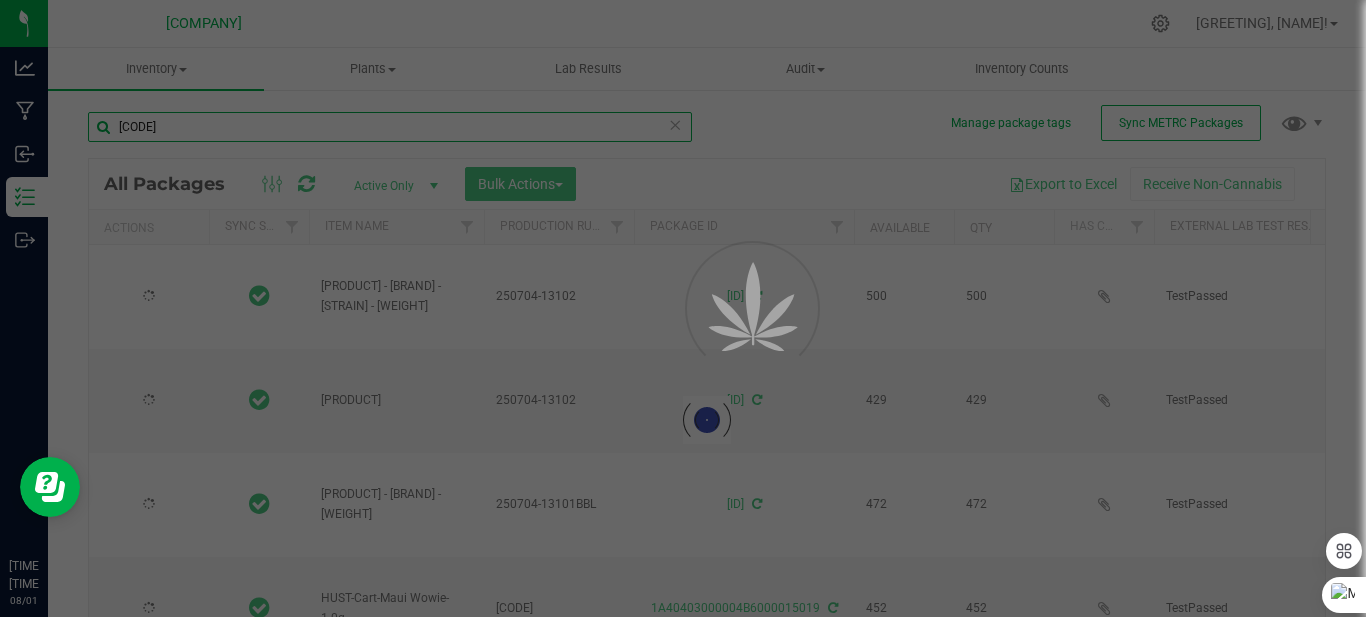 type on "2025-07-03" 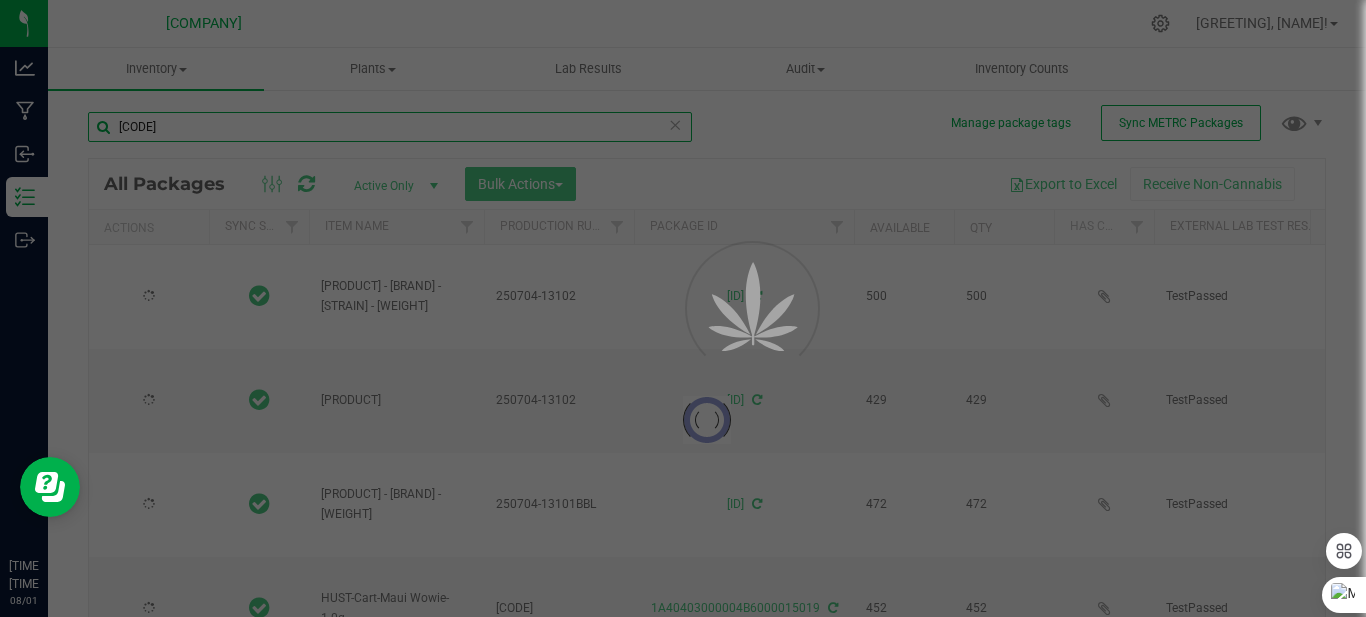 type on "[DATE]" 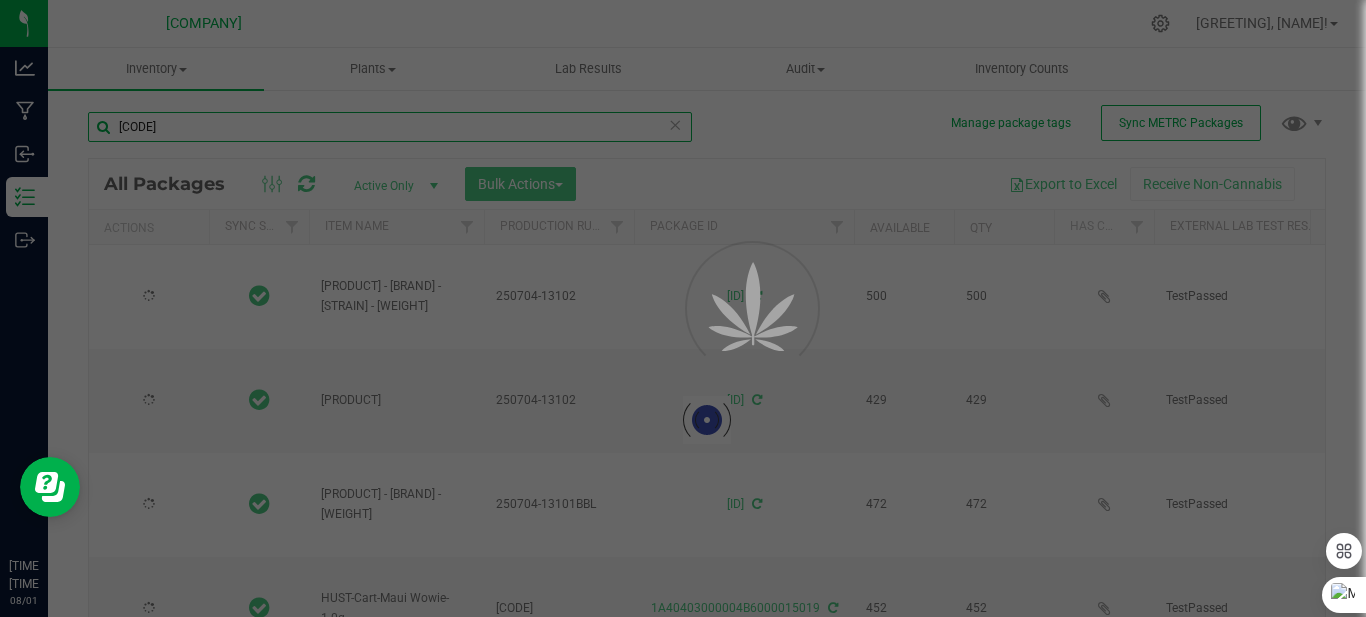 type on "[DATE]" 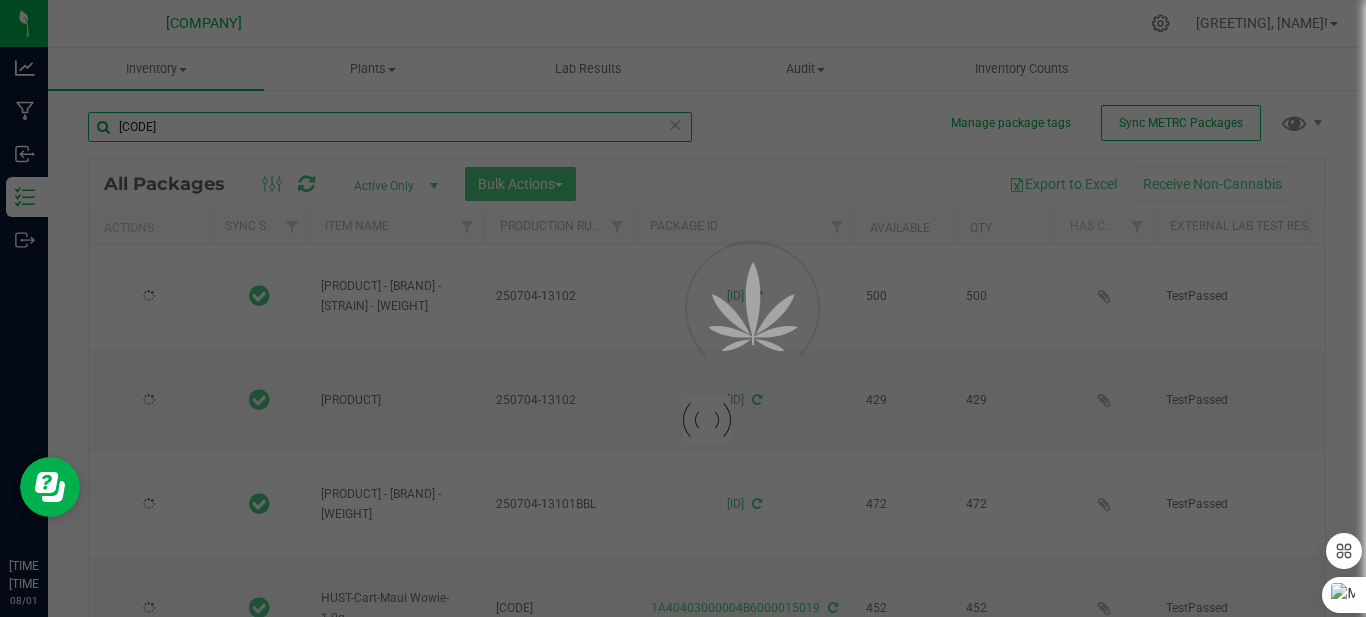 type on "[DATE]" 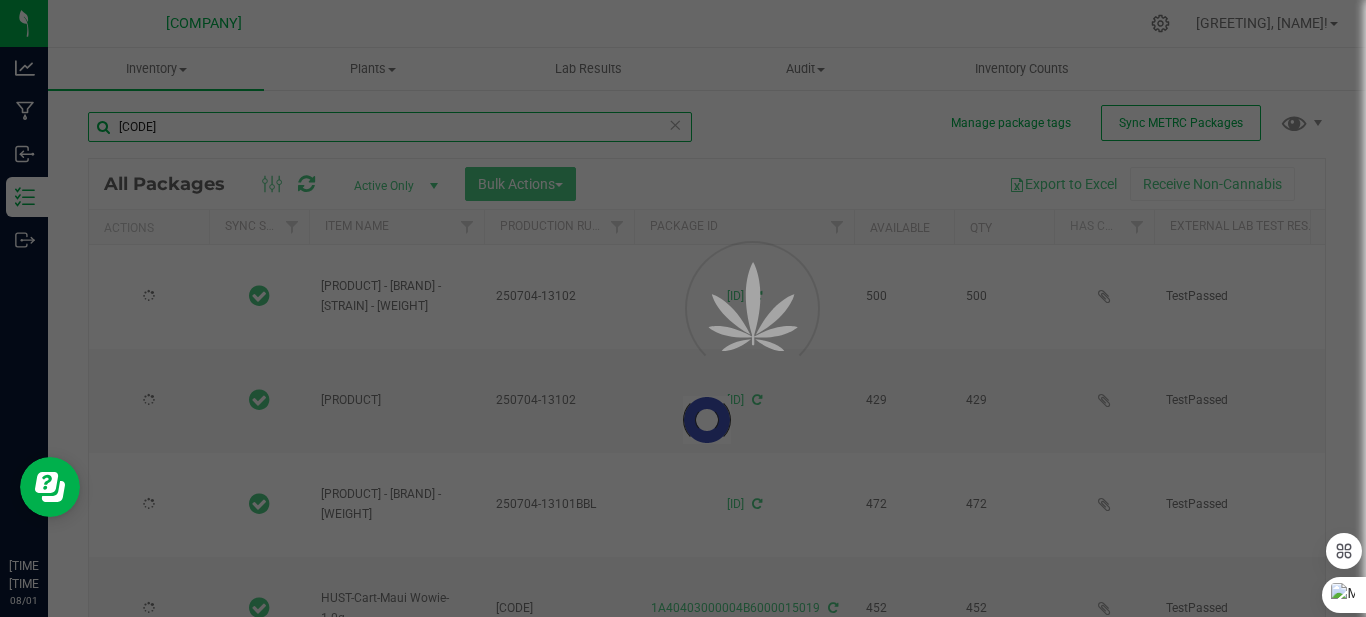 type on "[DATE]" 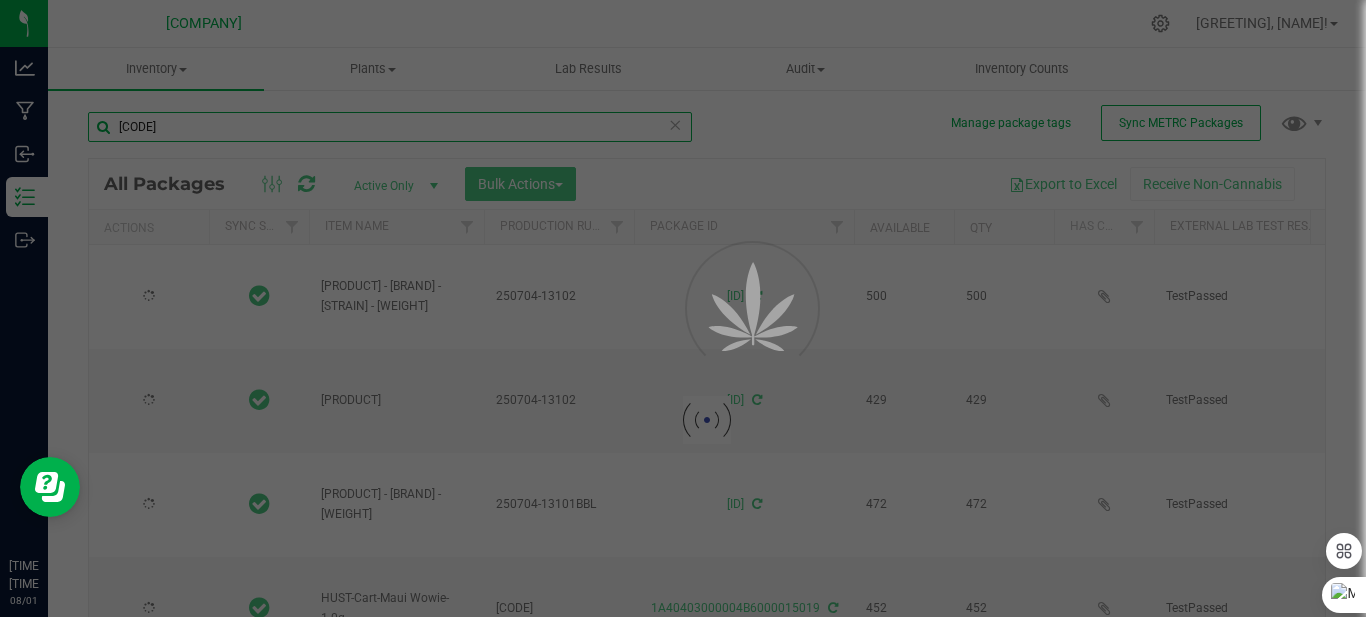type on "[DATE]" 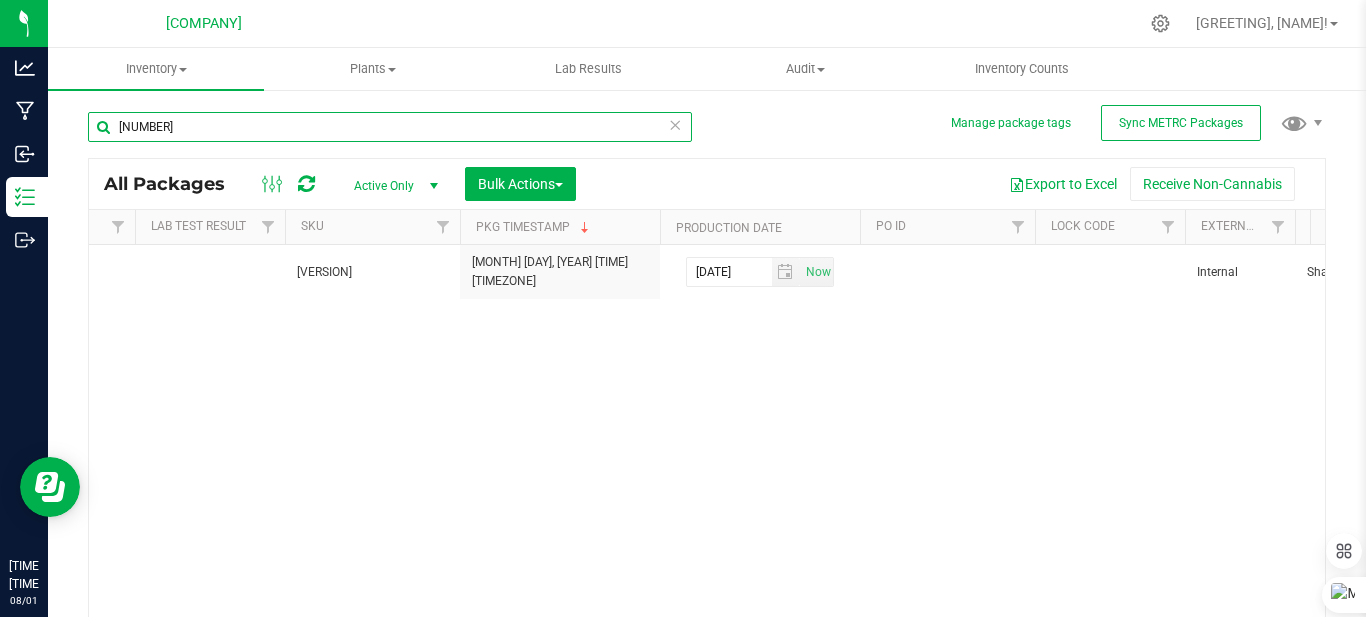 scroll, scrollTop: 0, scrollLeft: 2624, axis: horizontal 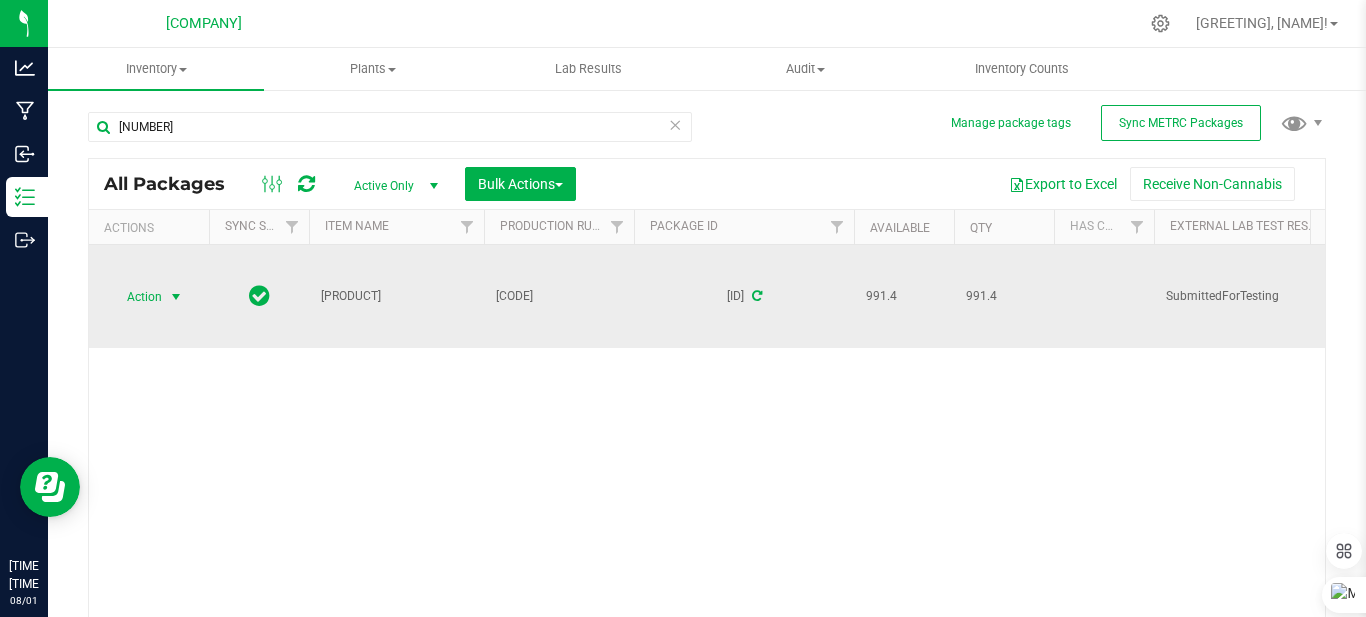 click at bounding box center (176, 297) 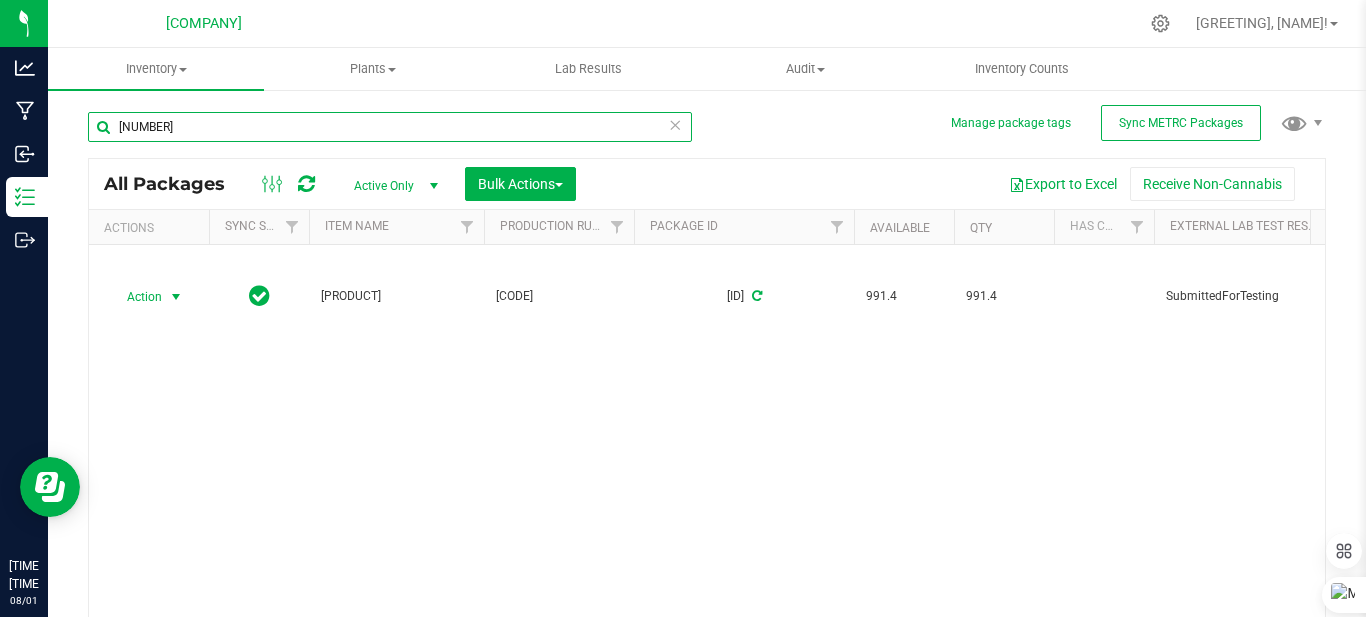 click on "[NUMBER]" at bounding box center (390, 127) 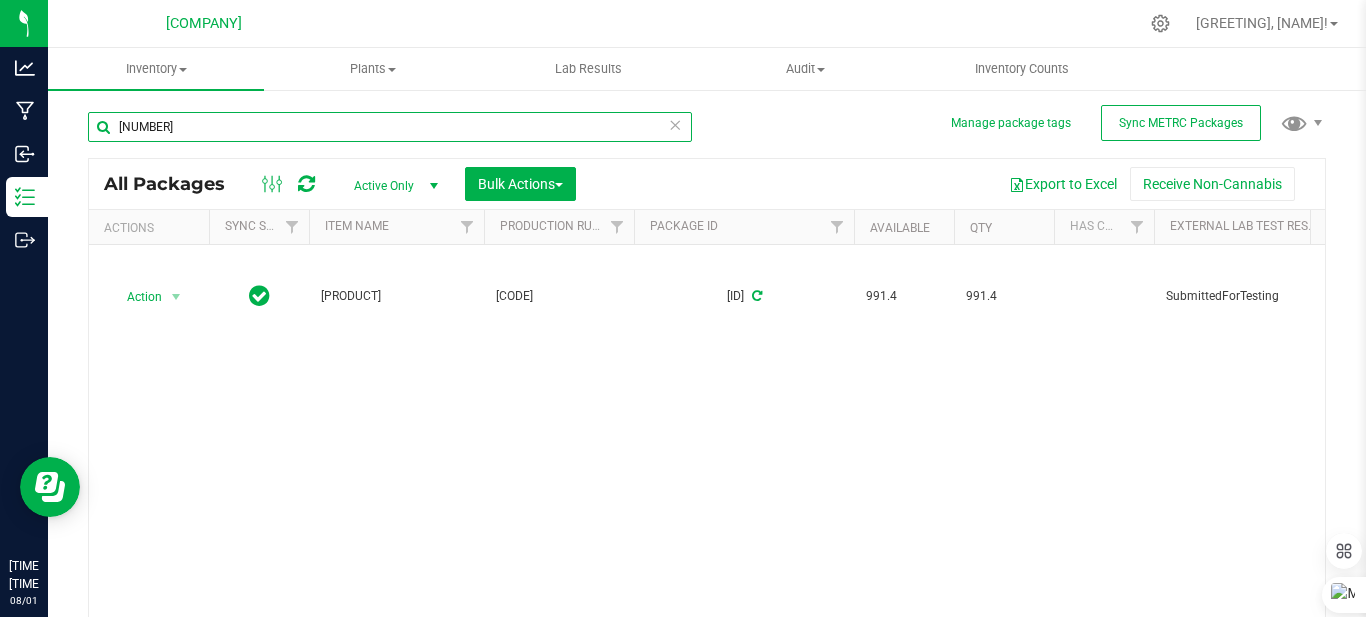 type on "[NUMBER]" 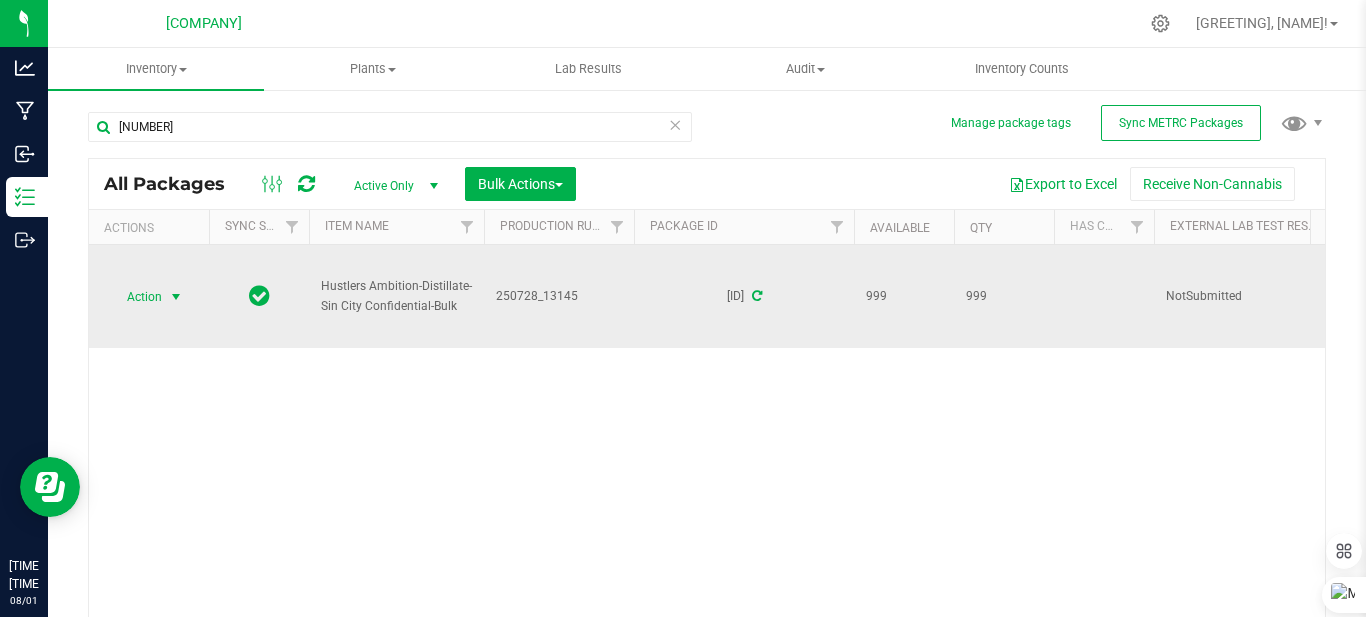 click at bounding box center [176, 297] 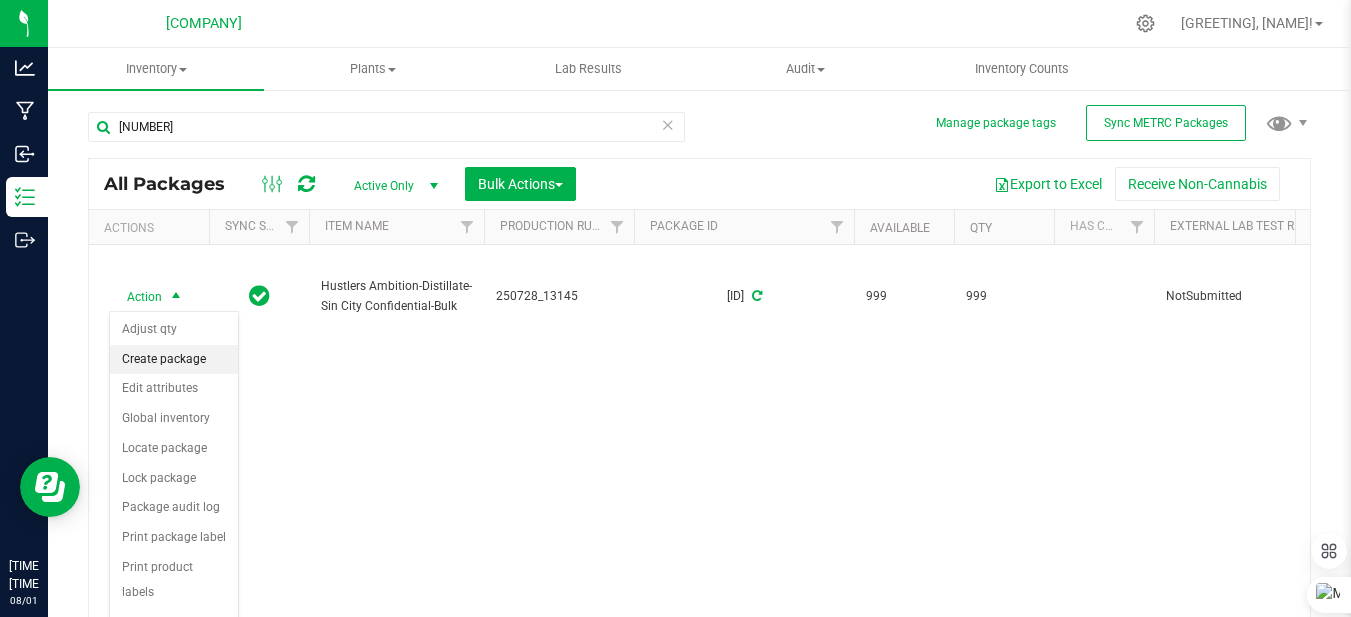 click on "Create package" at bounding box center (174, 360) 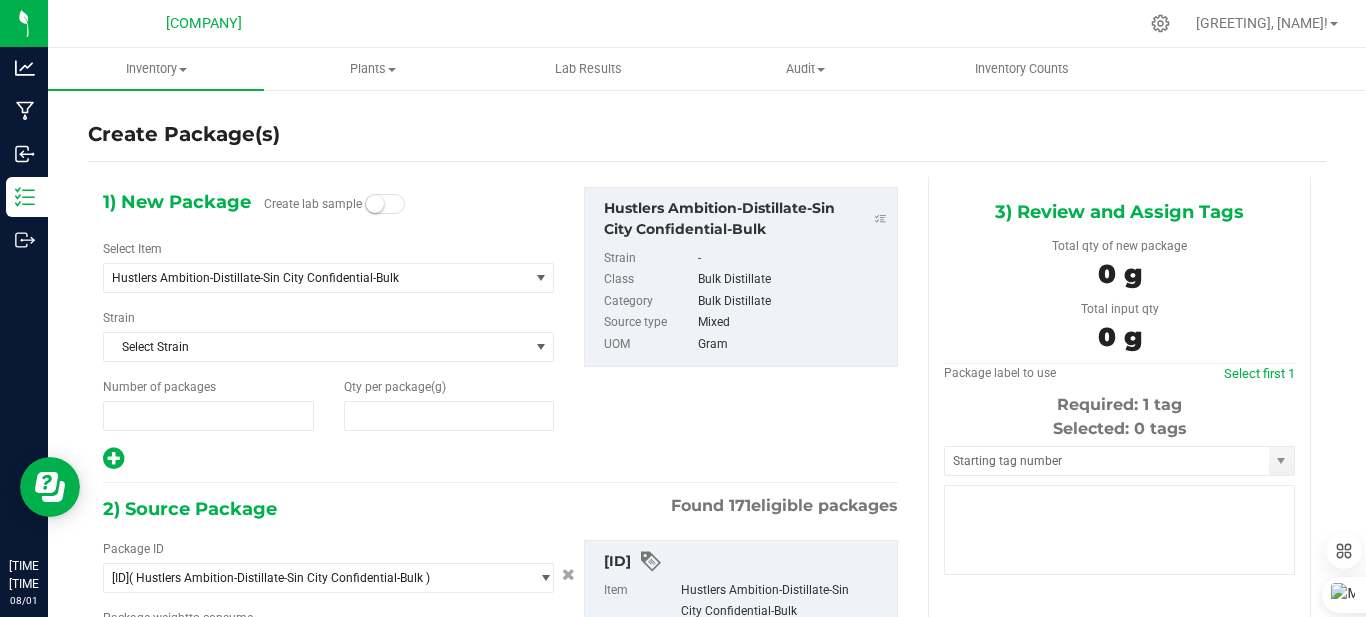 type on "1" 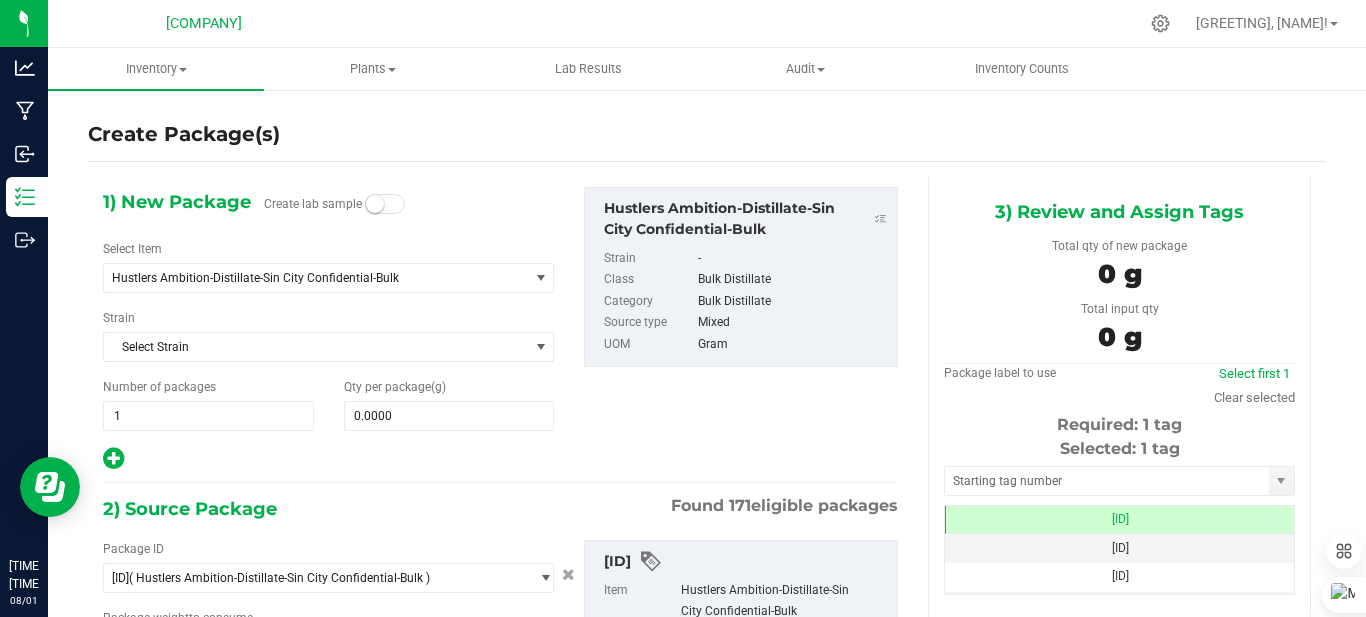 type on "0.0000 g" 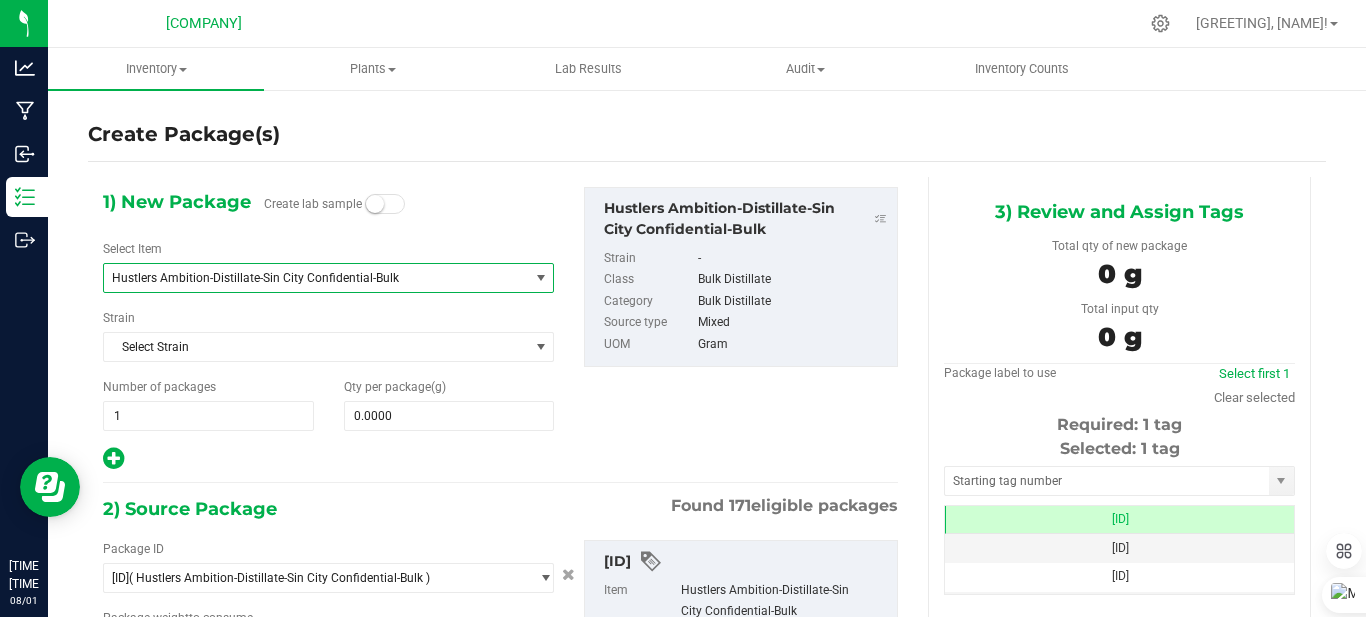 click on "Hustlers Ambition-Distillate-Sin City Confidential-Bulk" at bounding box center (308, 278) 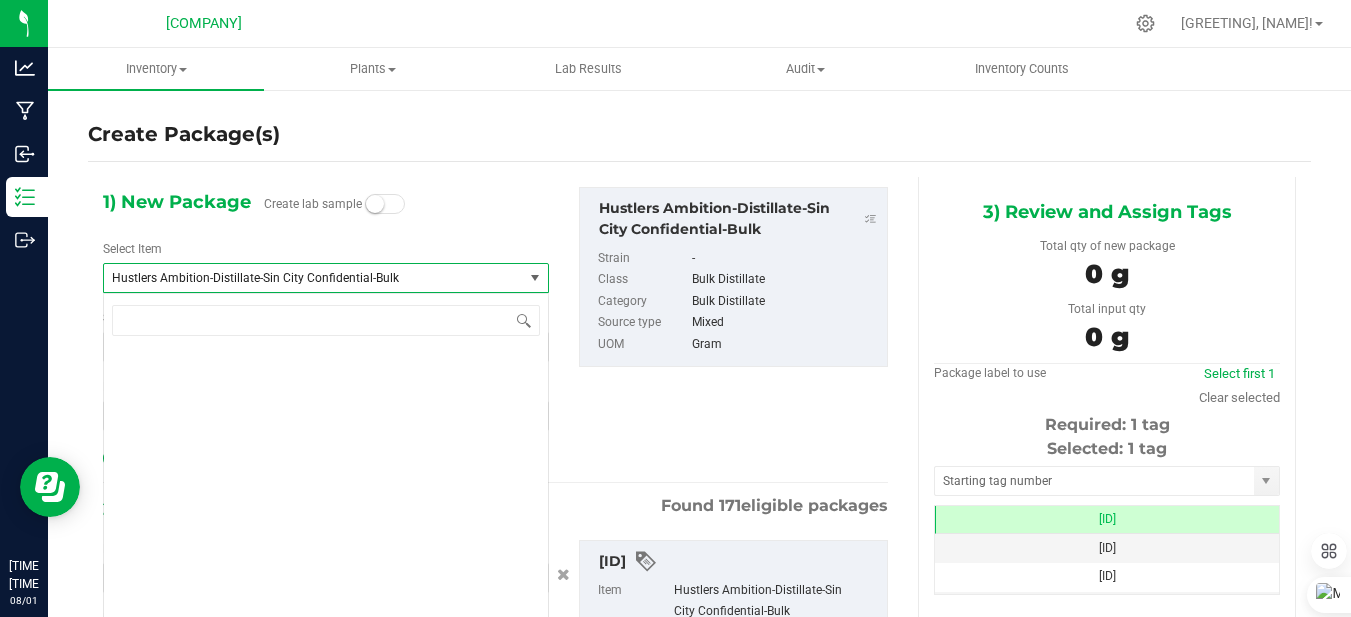 scroll, scrollTop: 5348, scrollLeft: 0, axis: vertical 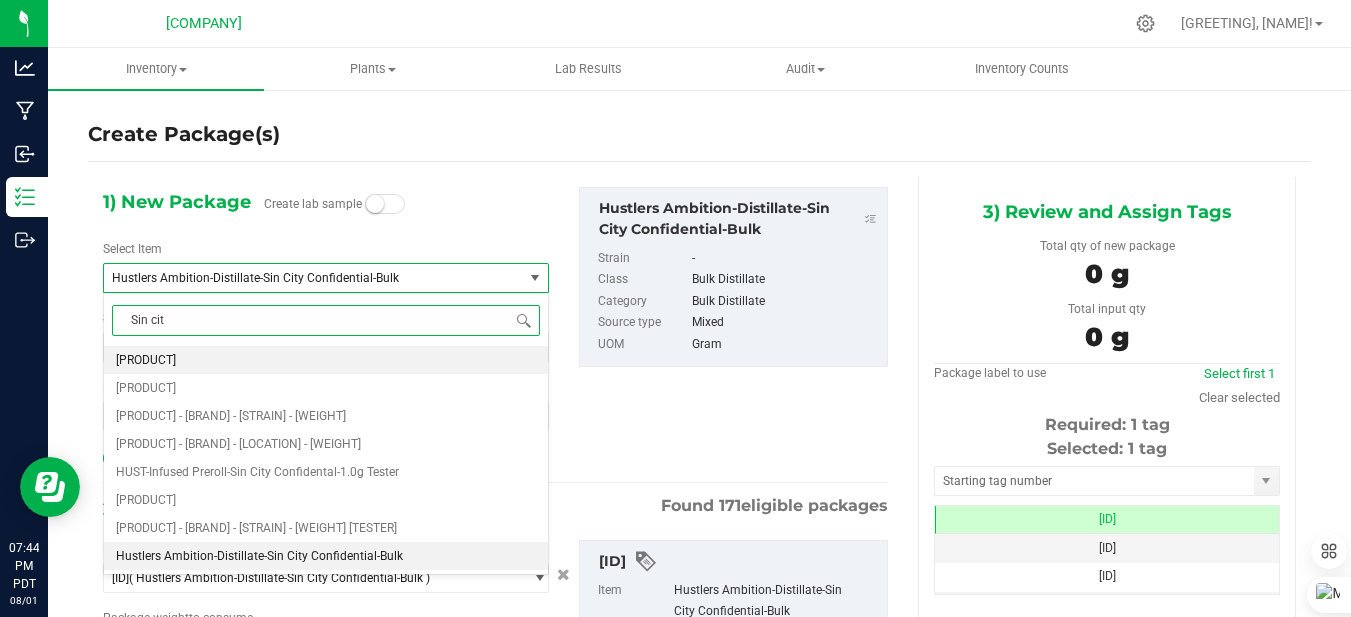 type on "Sin city" 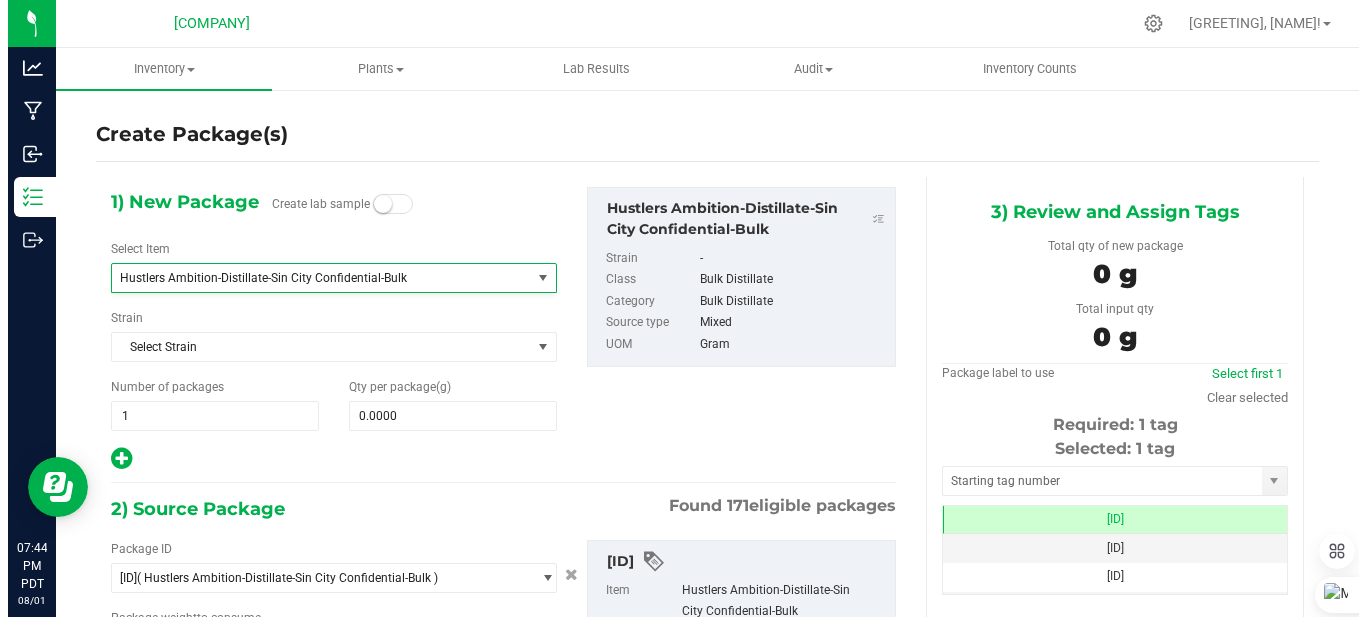 scroll, scrollTop: 0, scrollLeft: 0, axis: both 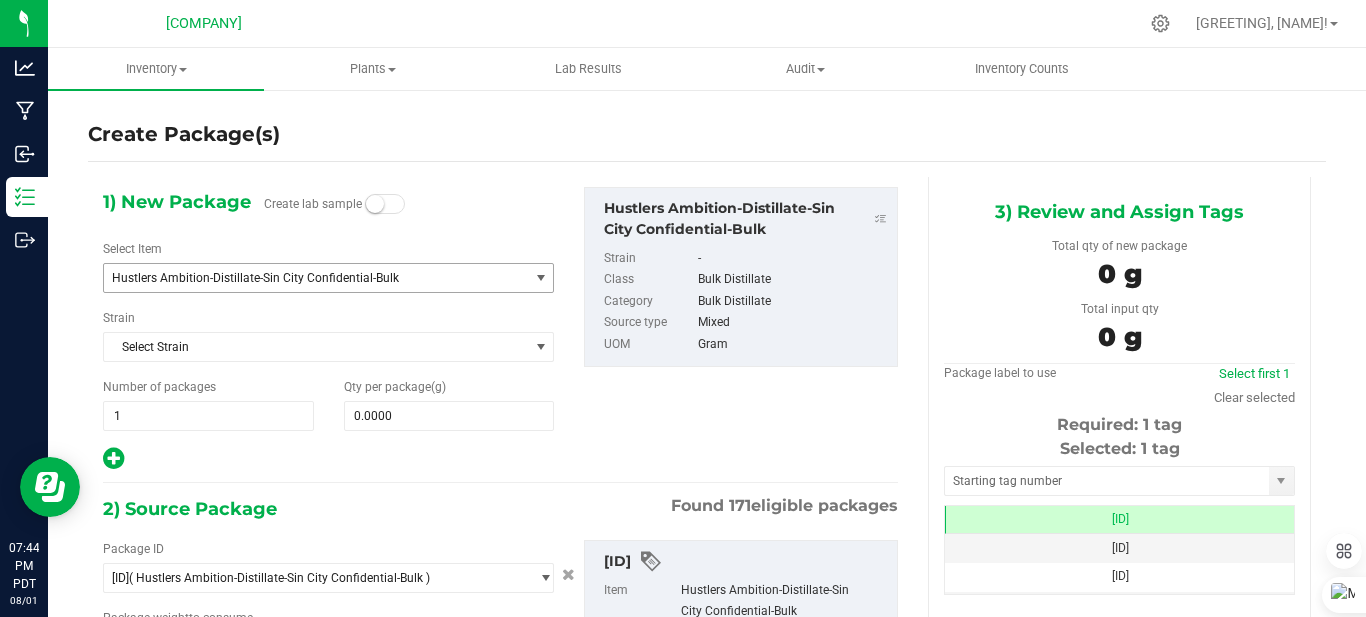click on "Hustlers Ambition-Distillate-Sin City Confidential-Bulk" at bounding box center (308, 278) 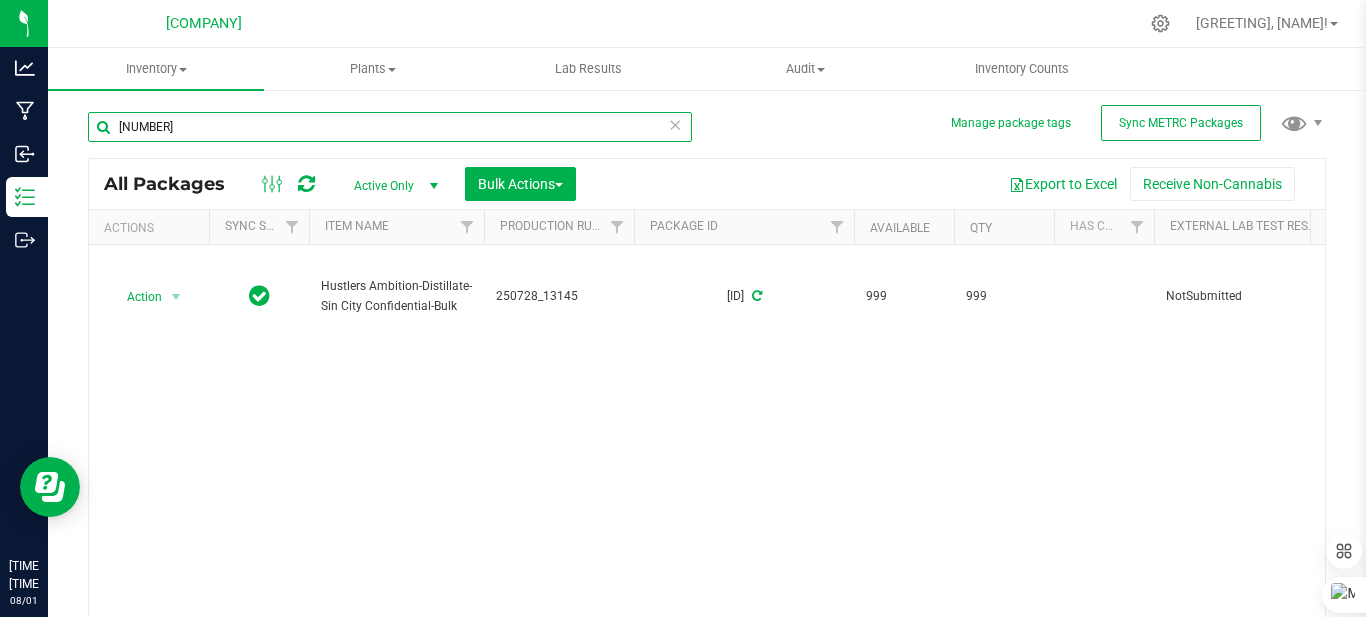 click on "[NUMBER]" at bounding box center [390, 127] 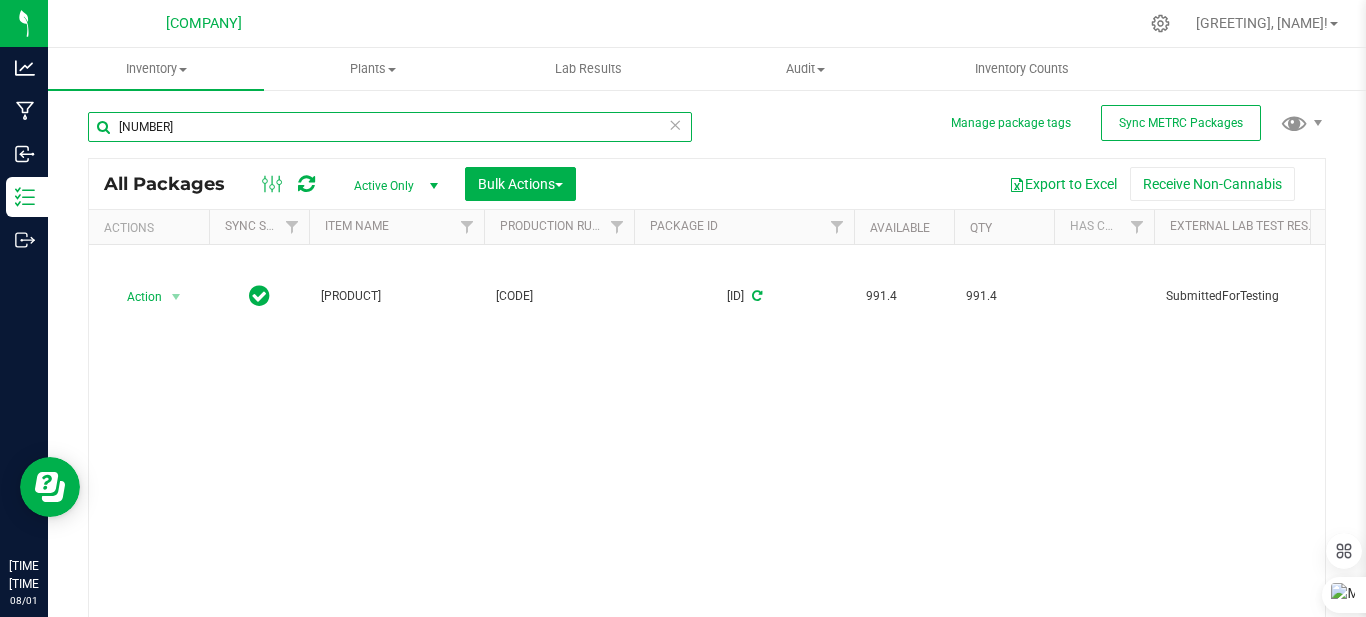 click on "[NUMBER]" at bounding box center (390, 127) 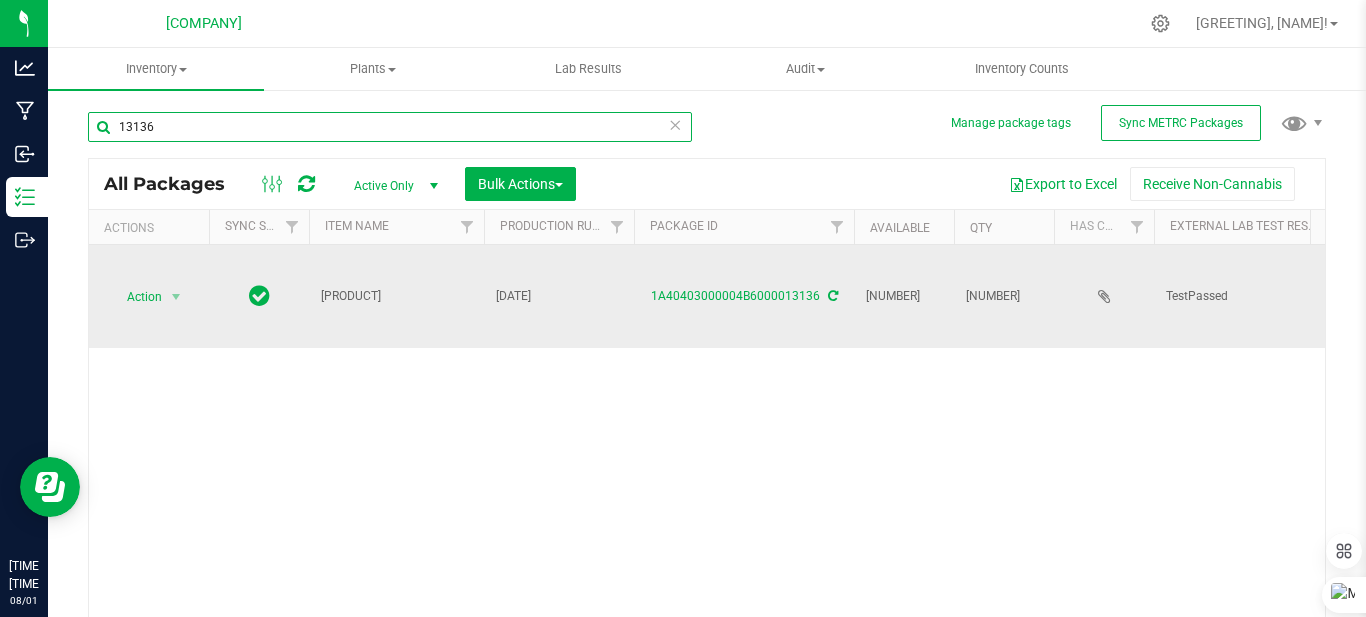scroll, scrollTop: 0, scrollLeft: 1254, axis: horizontal 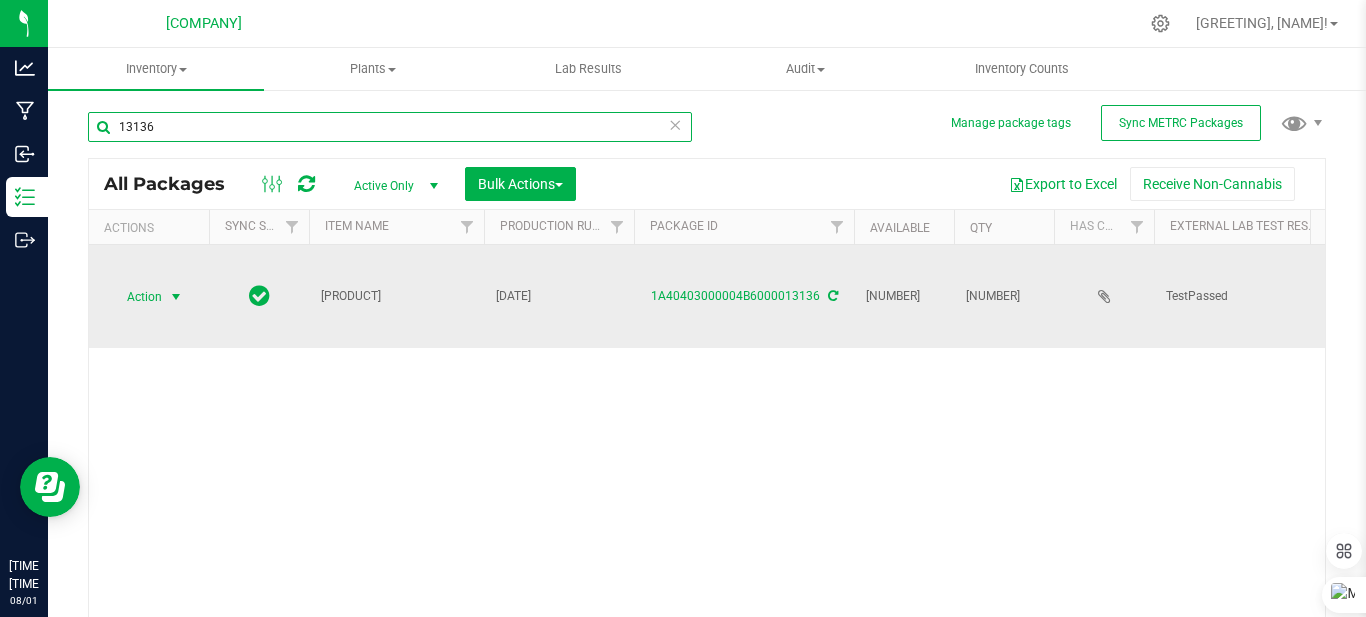 type on "13136" 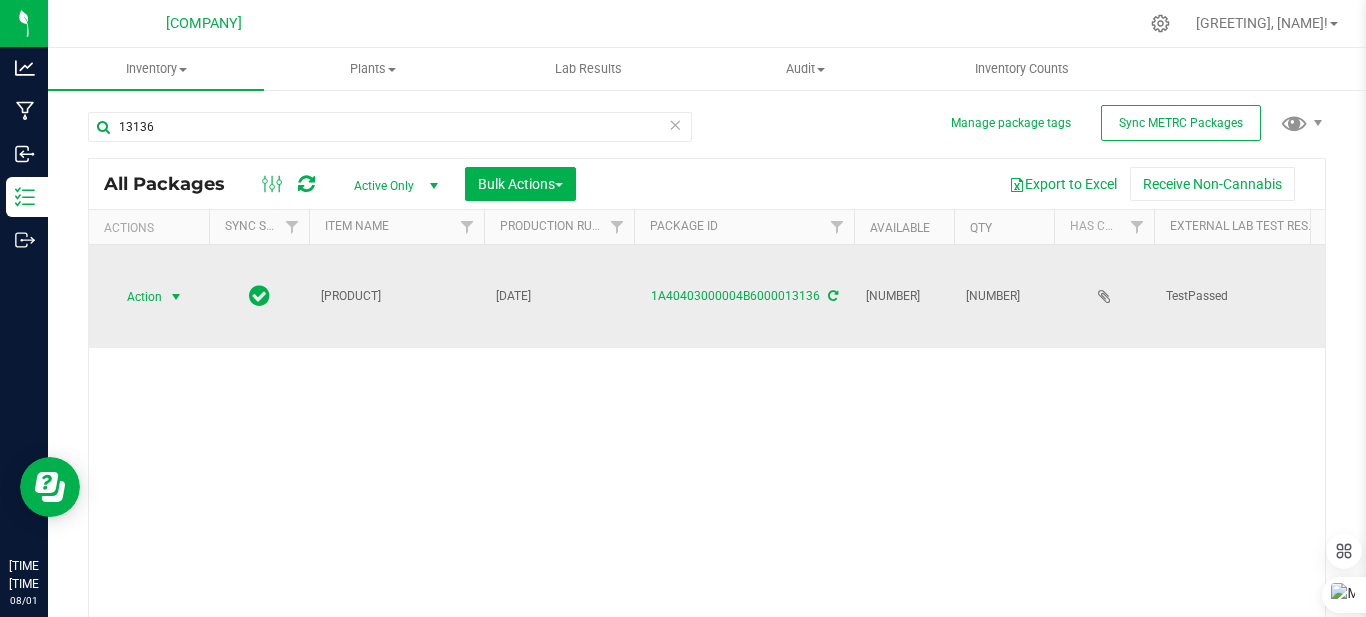 click at bounding box center (176, 297) 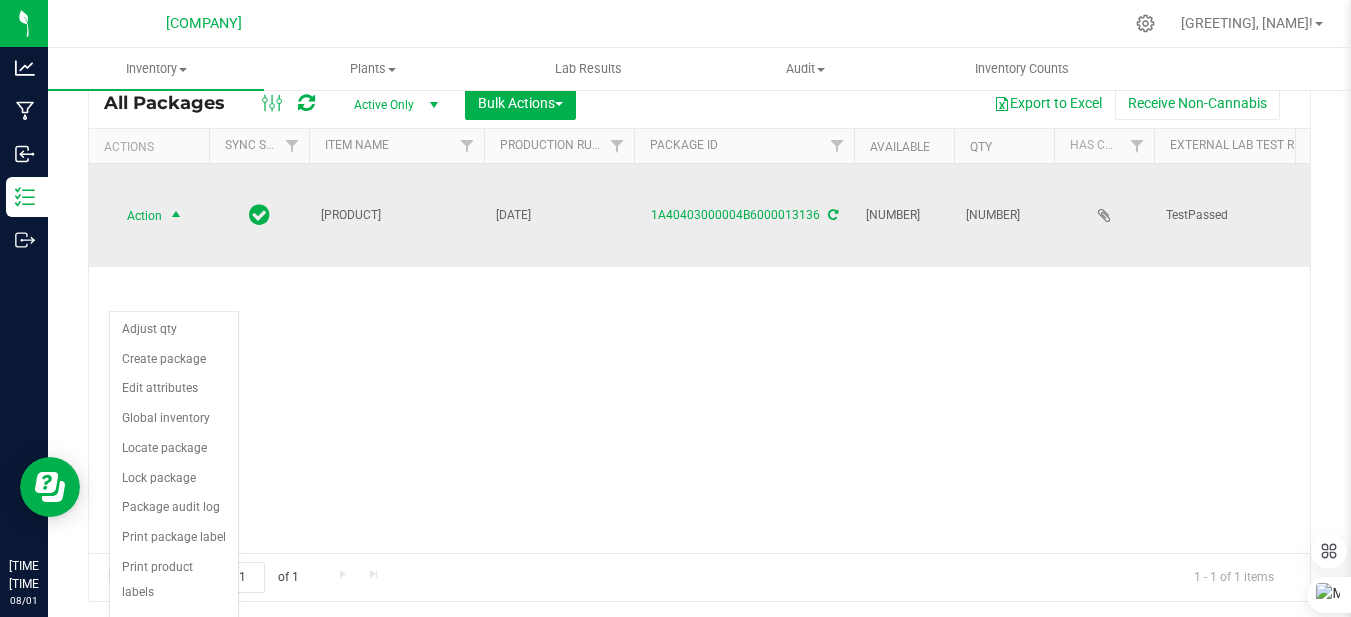 click at bounding box center (176, 216) 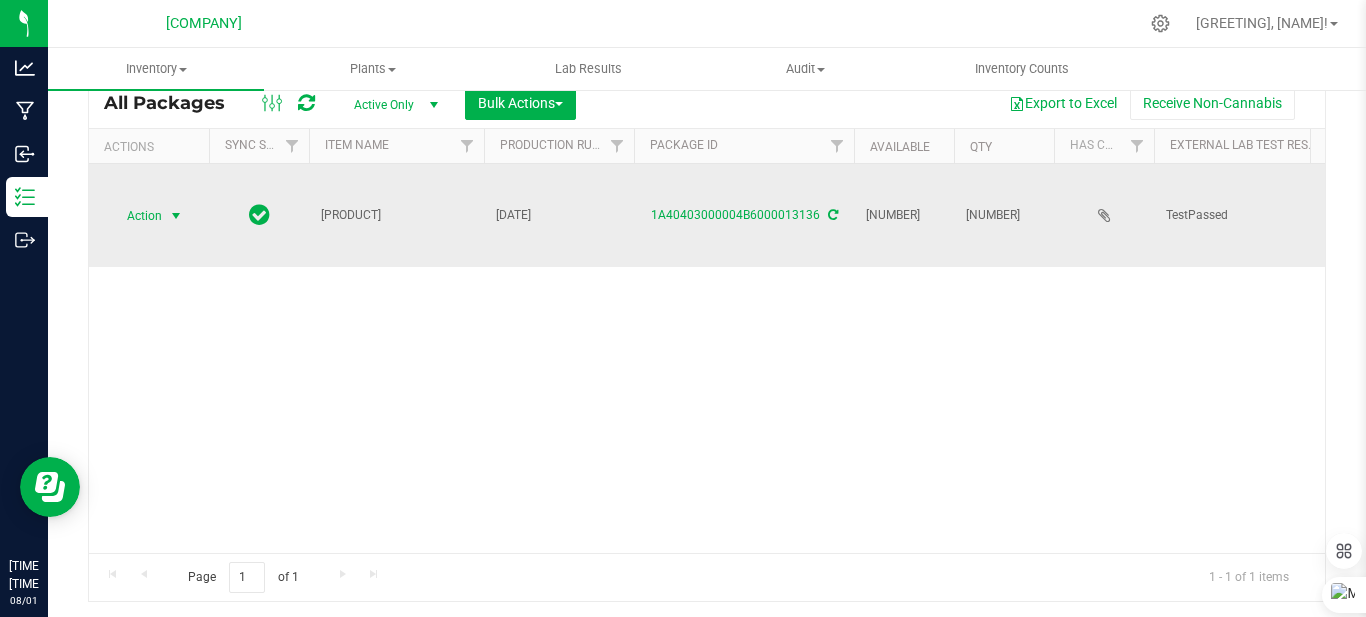 click at bounding box center [176, 216] 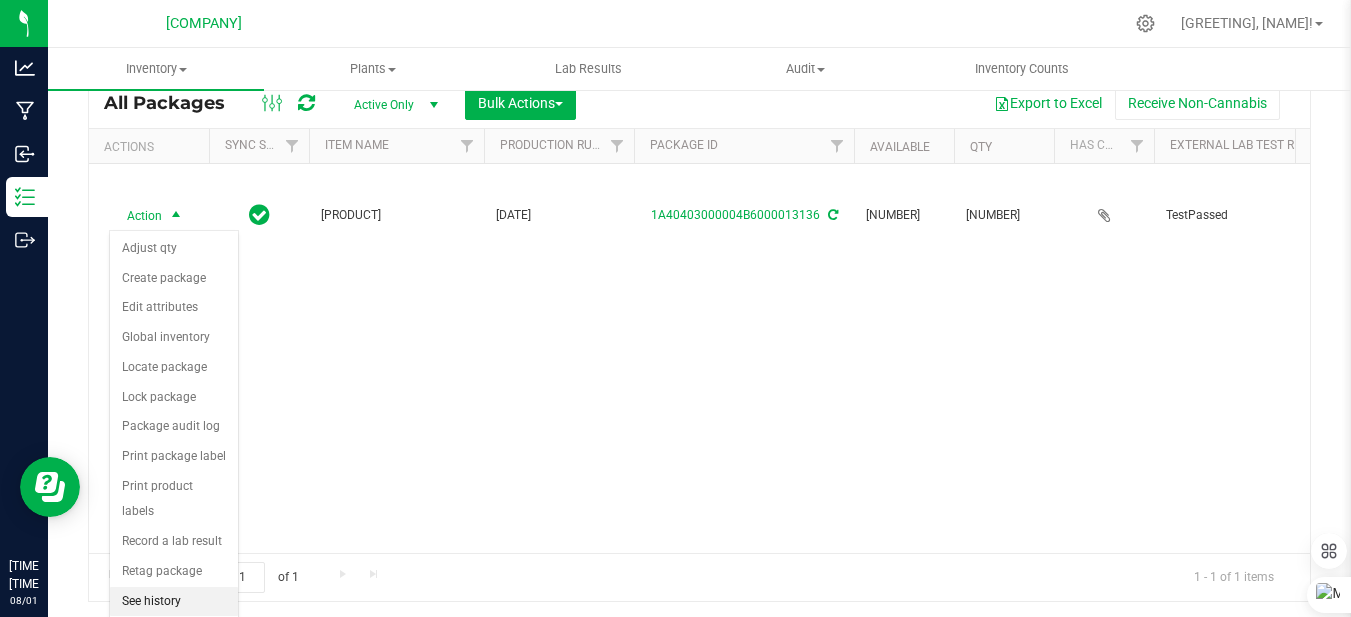 click on "See history" at bounding box center (174, 602) 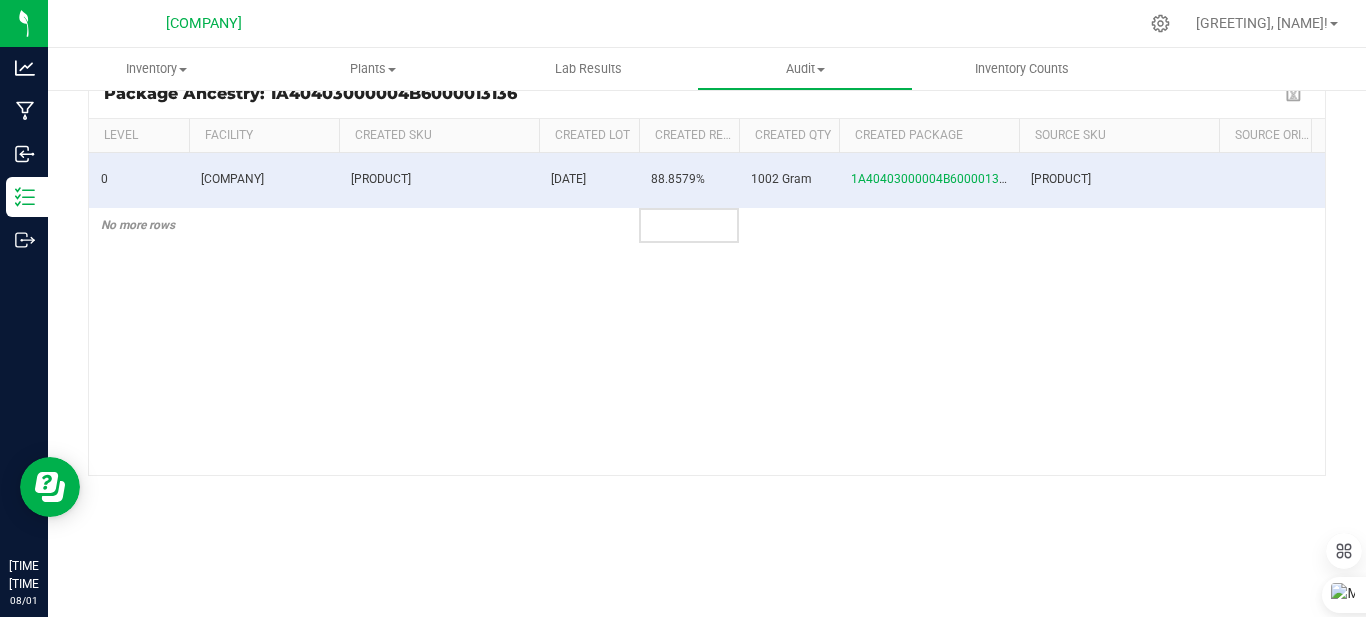 scroll, scrollTop: 0, scrollLeft: 0, axis: both 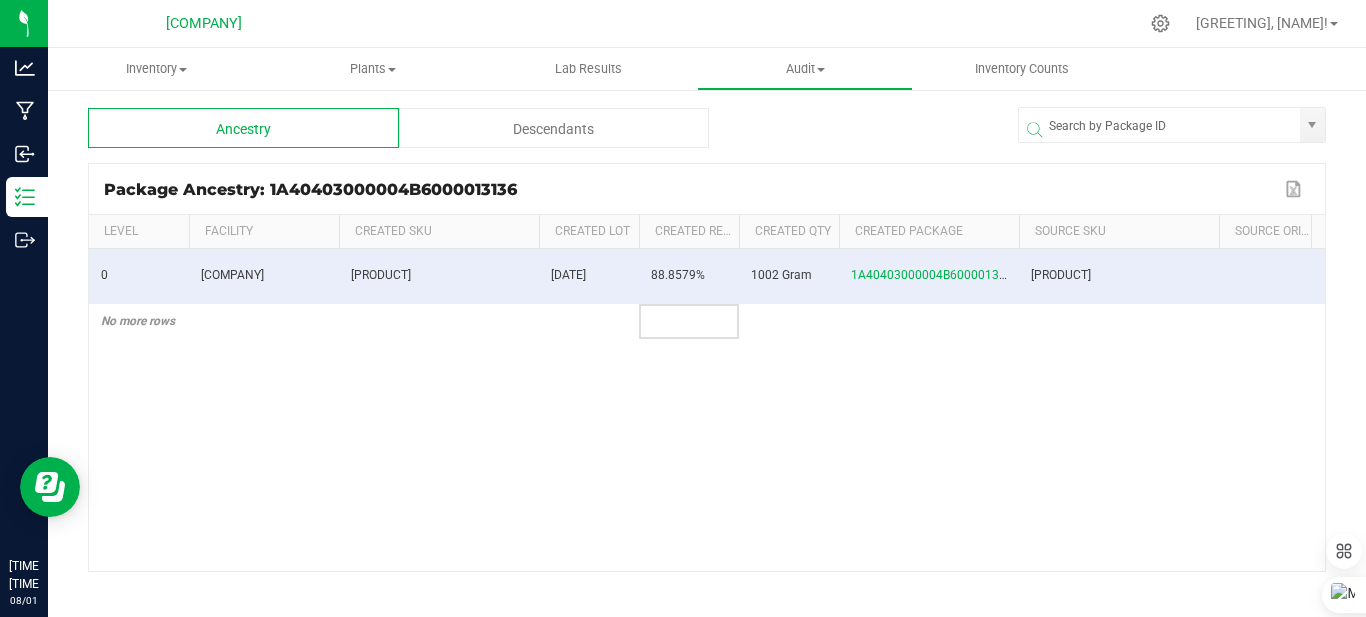 drag, startPoint x: 687, startPoint y: 212, endPoint x: 362, endPoint y: 416, distance: 383.71994 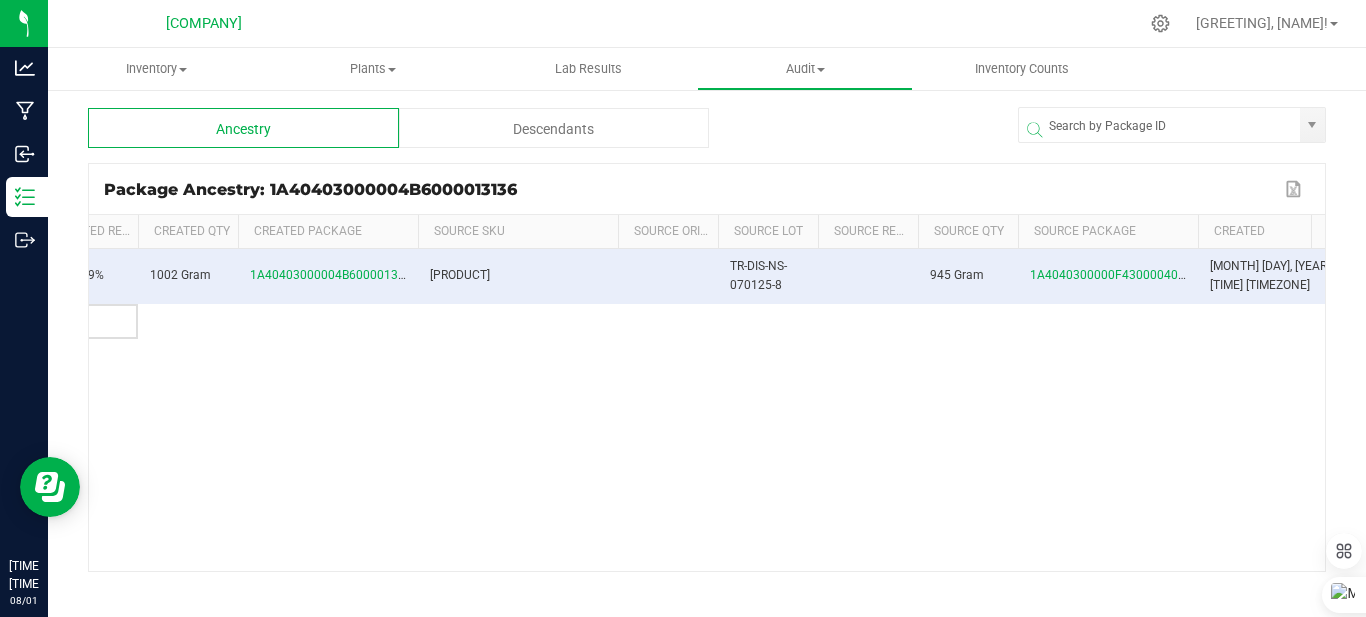 scroll, scrollTop: 0, scrollLeft: 628, axis: horizontal 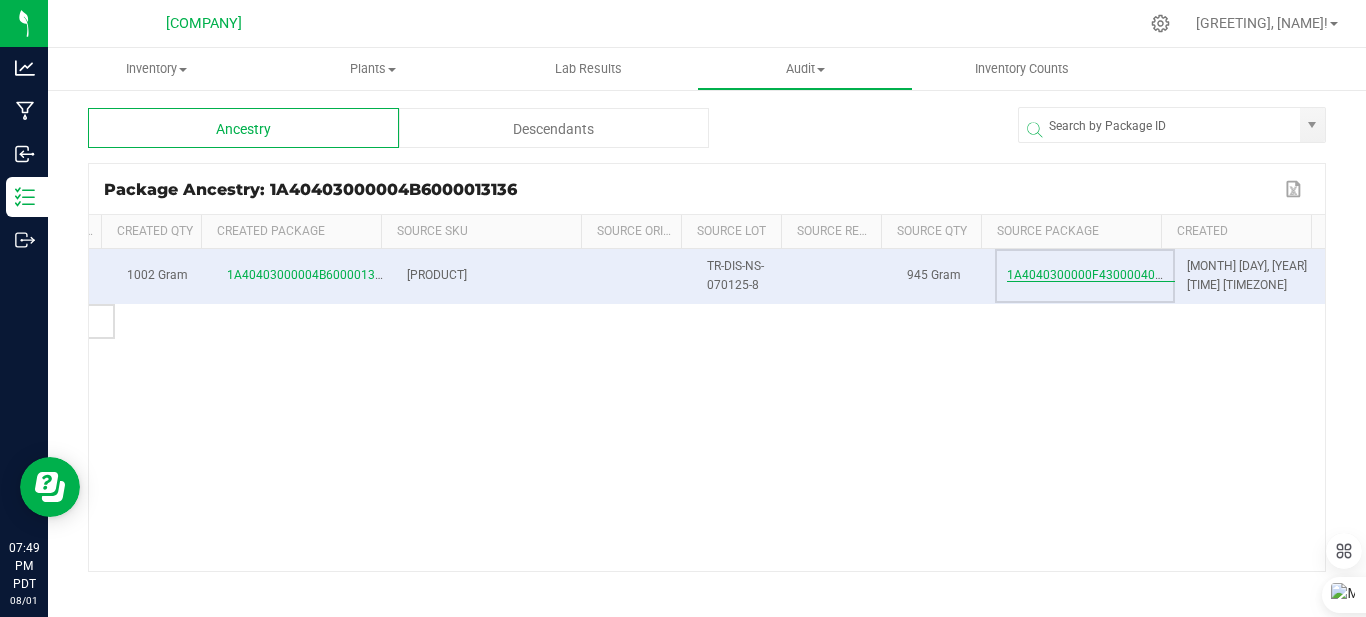 click on "1A4040300000F43000040938" at bounding box center (1091, 275) 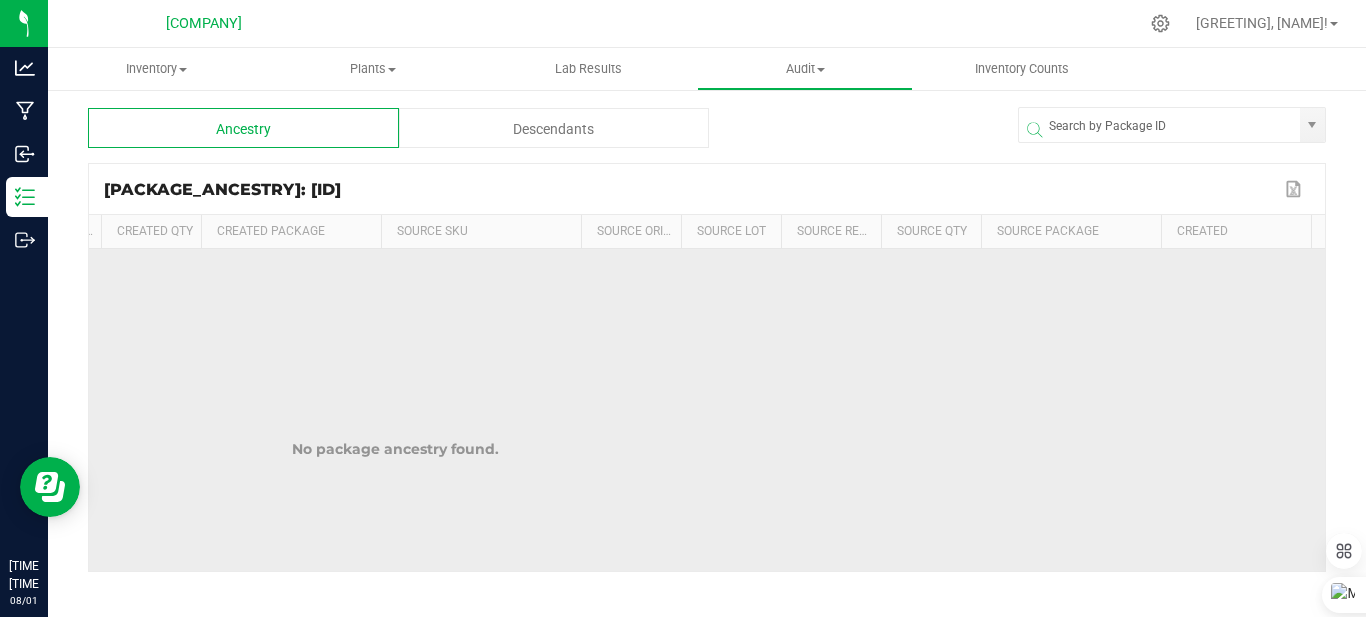 scroll, scrollTop: 0, scrollLeft: 0, axis: both 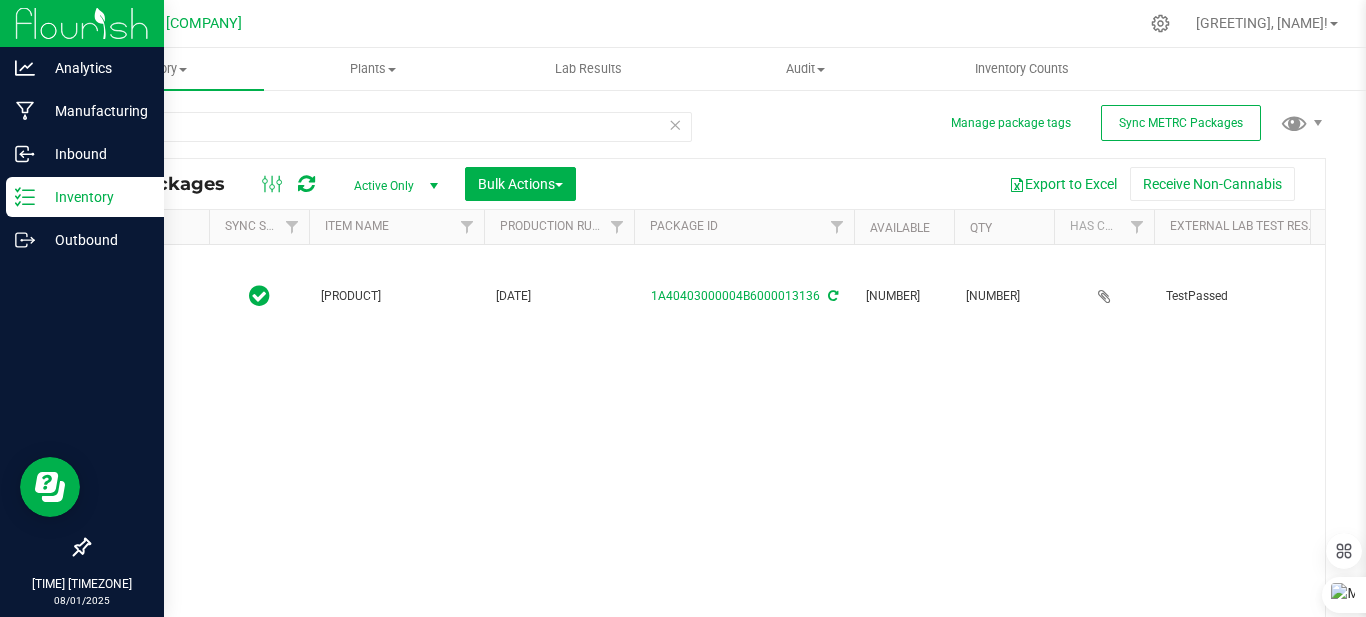 type on "[DATE]" 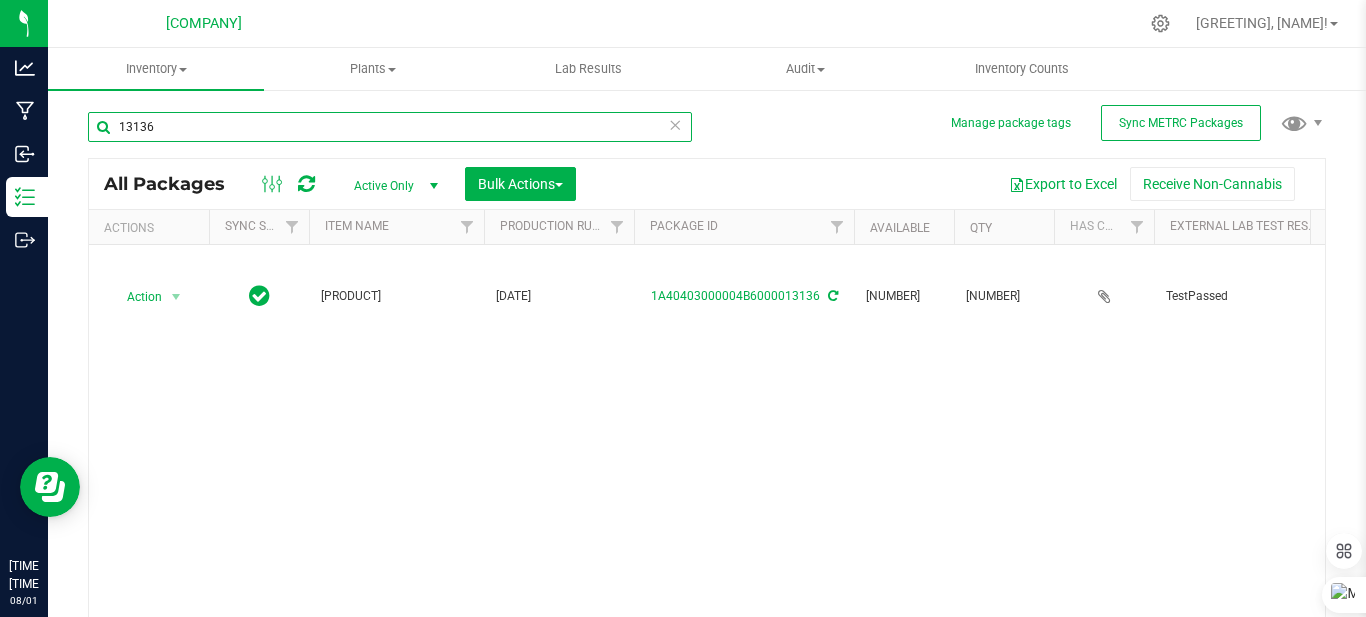 click on "13136" at bounding box center [390, 127] 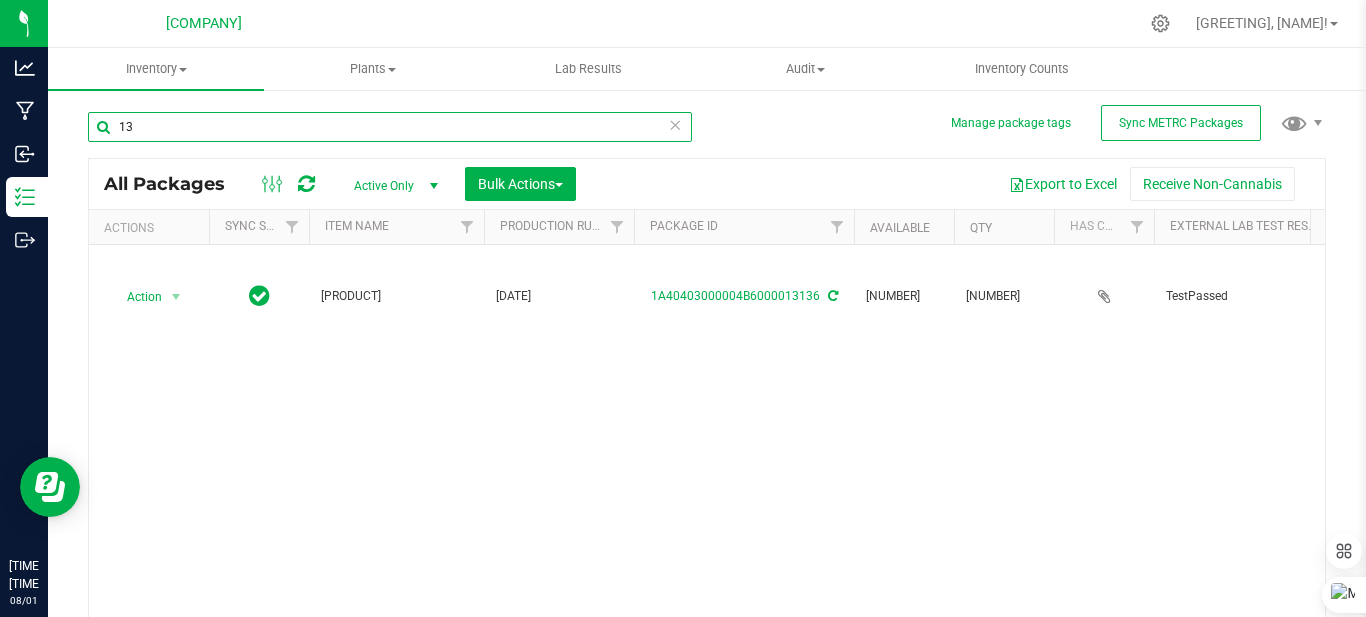 type on "1" 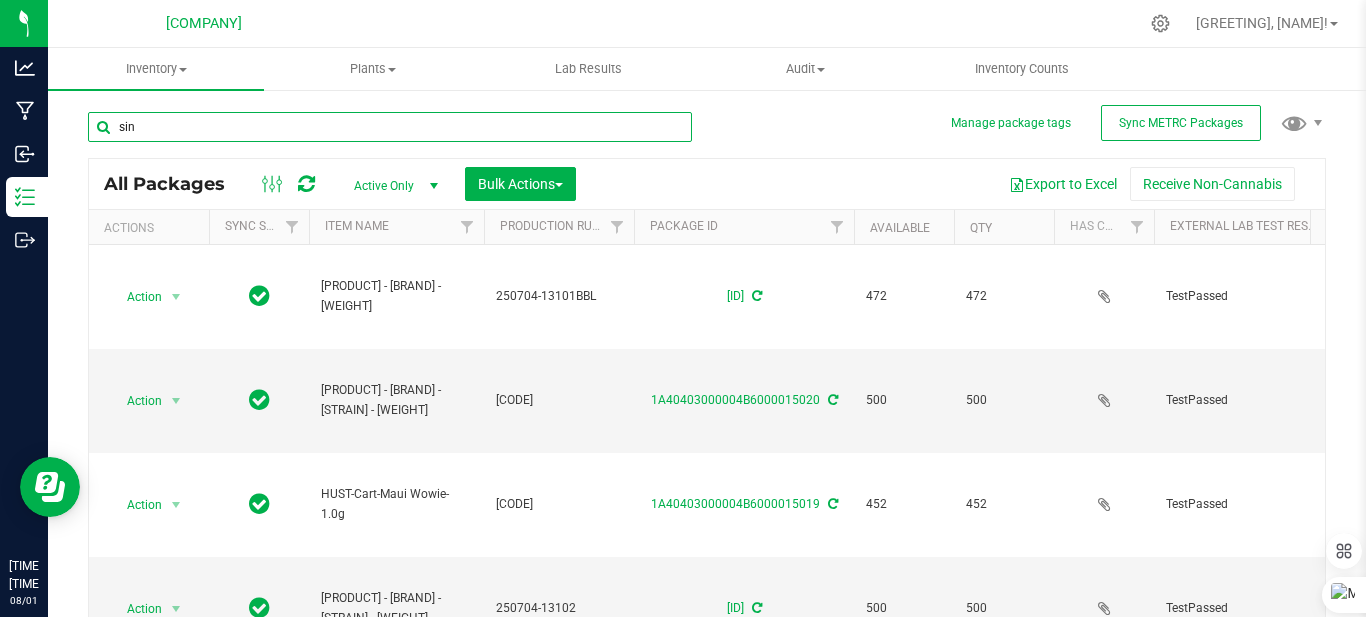type on "[PRODUCT]" 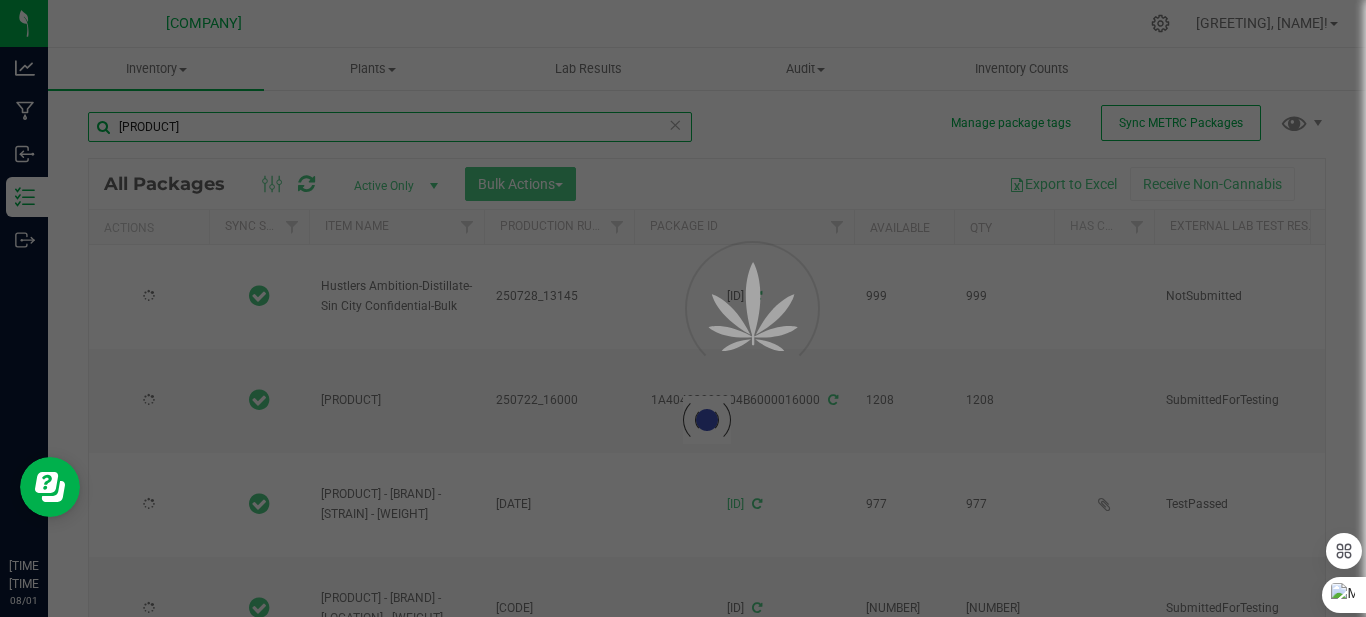 type on "2025-06-30" 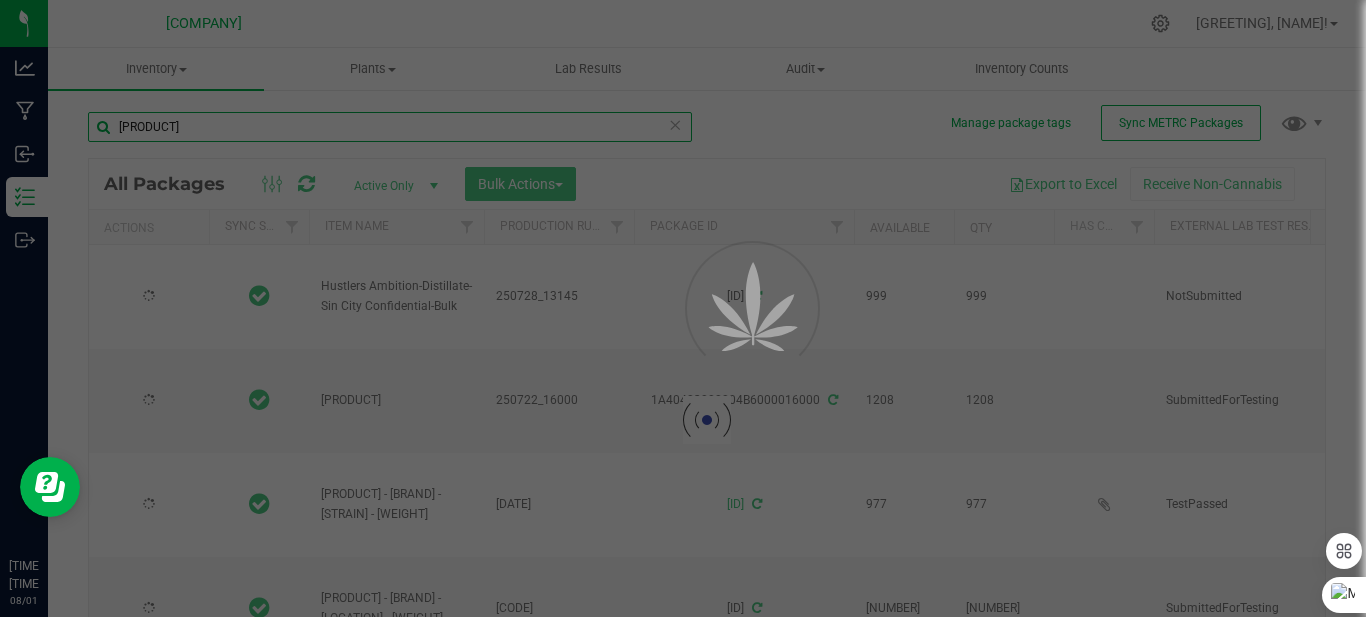 type on "[YEAR]-[MONTH]-[DAY]" 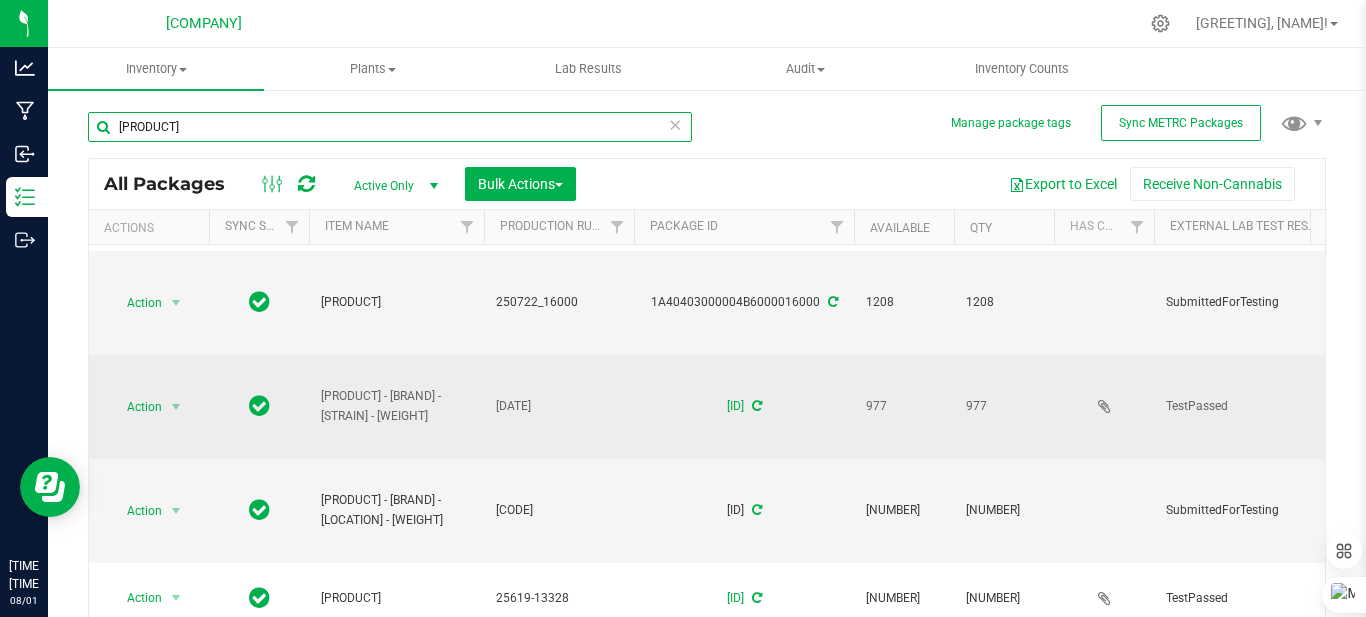scroll, scrollTop: 113, scrollLeft: 0, axis: vertical 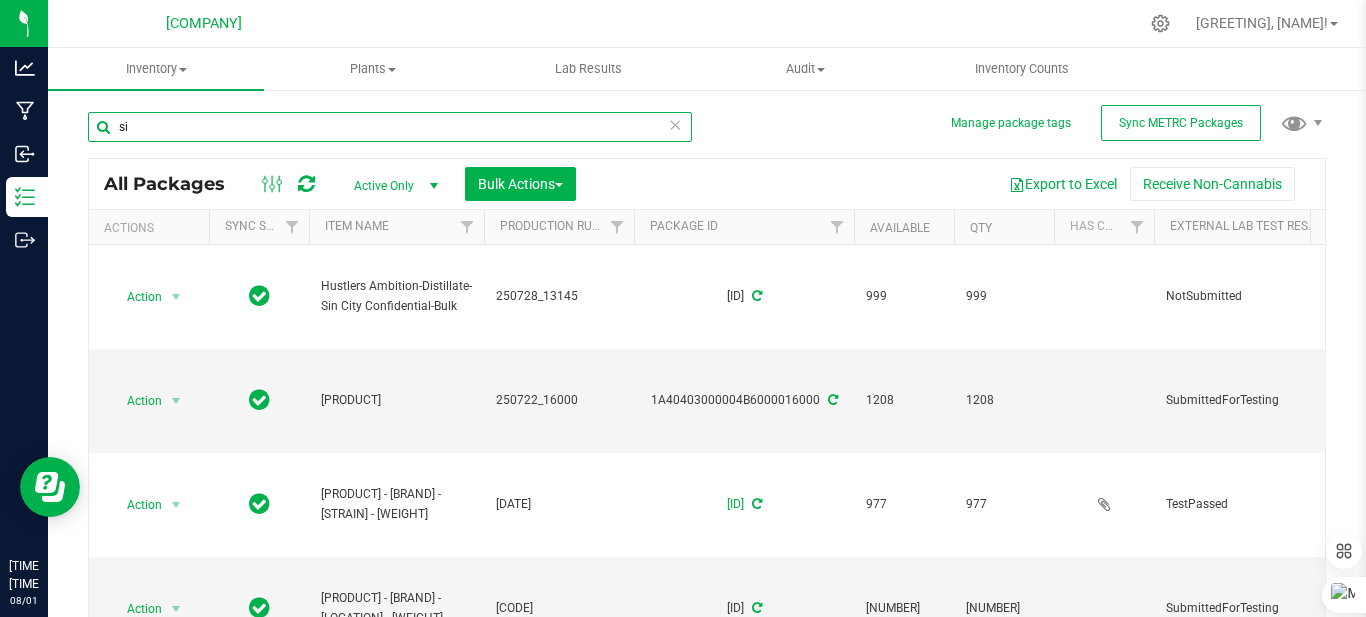 type on "s" 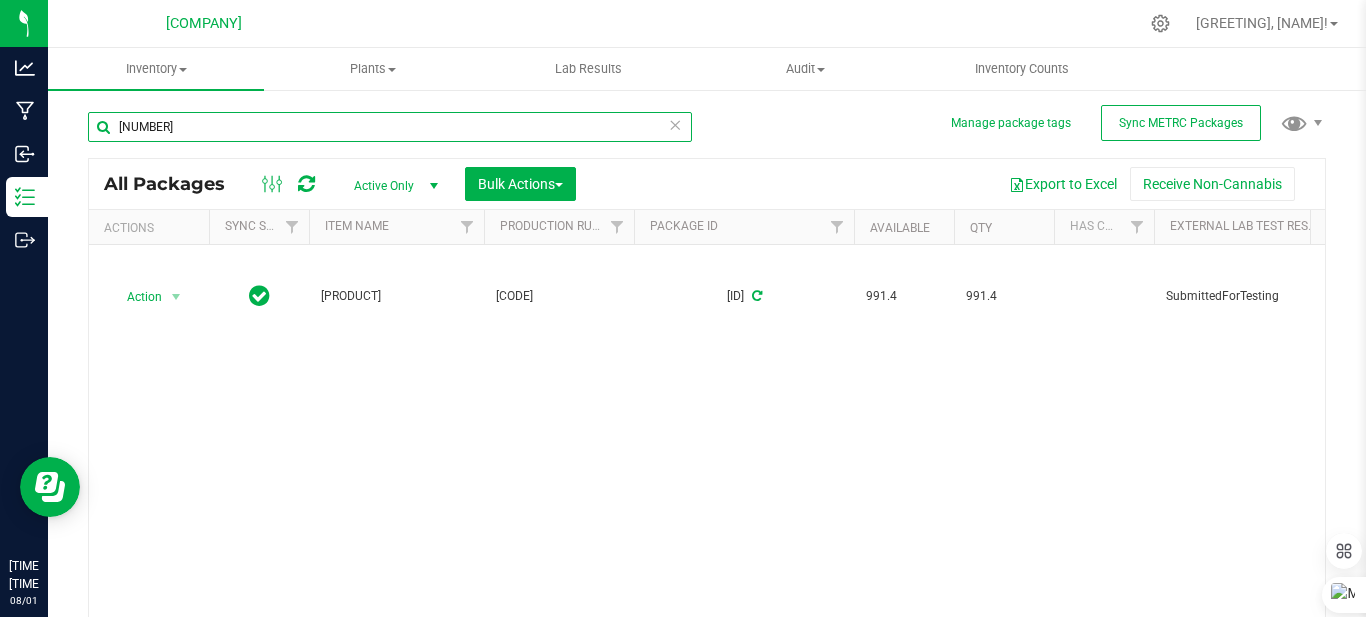 type on "[NUMBER]" 